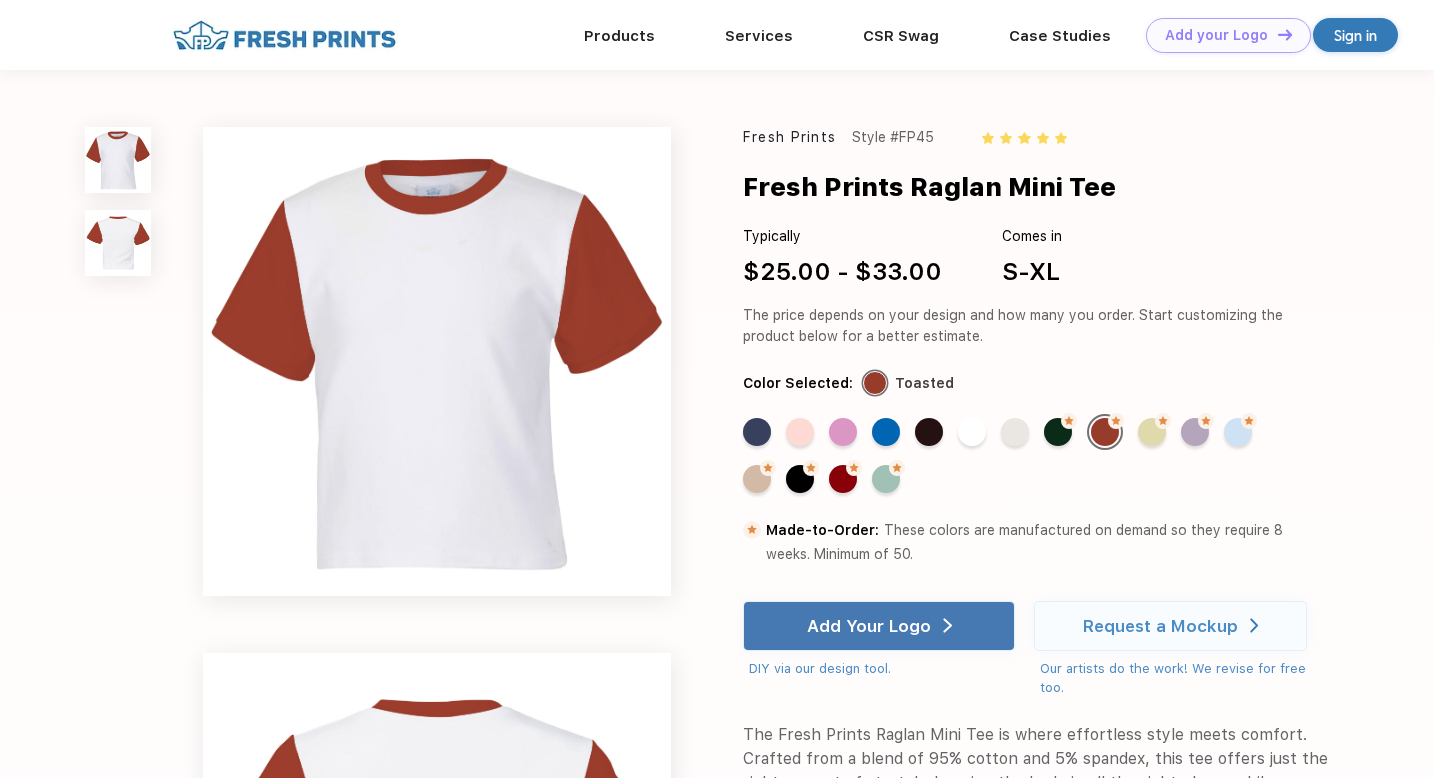scroll, scrollTop: 0, scrollLeft: 0, axis: both 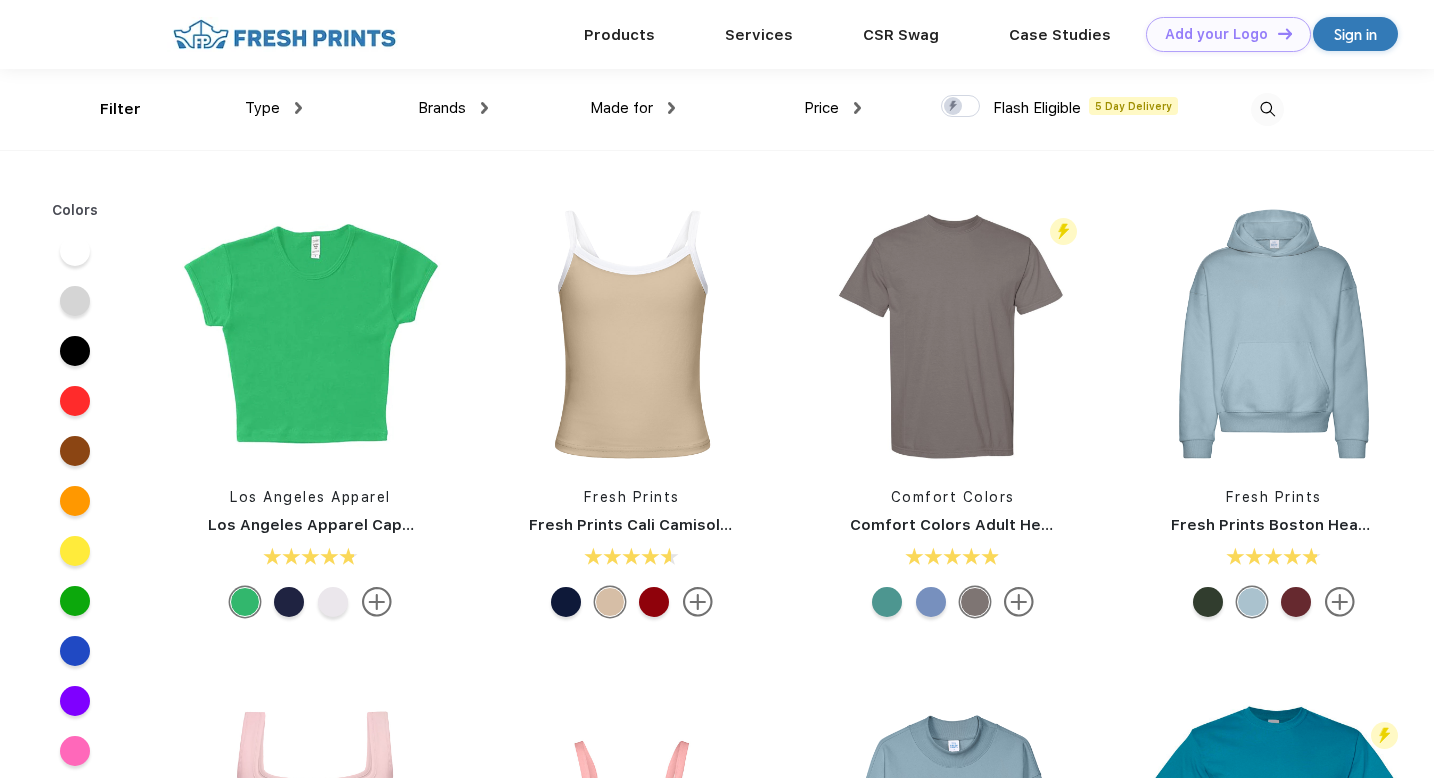 click on "Type" at bounding box center [273, 108] 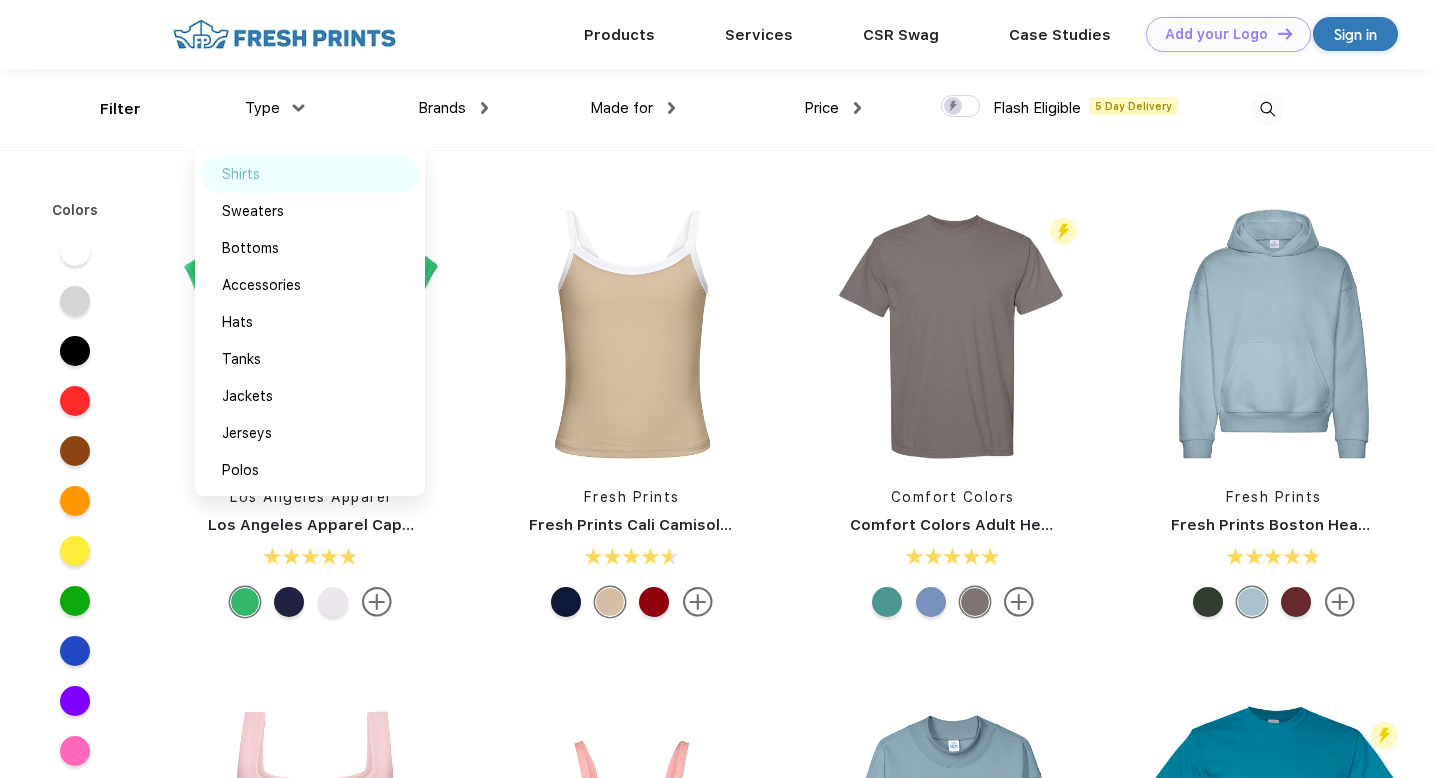click on "Shirts" at bounding box center (310, 174) 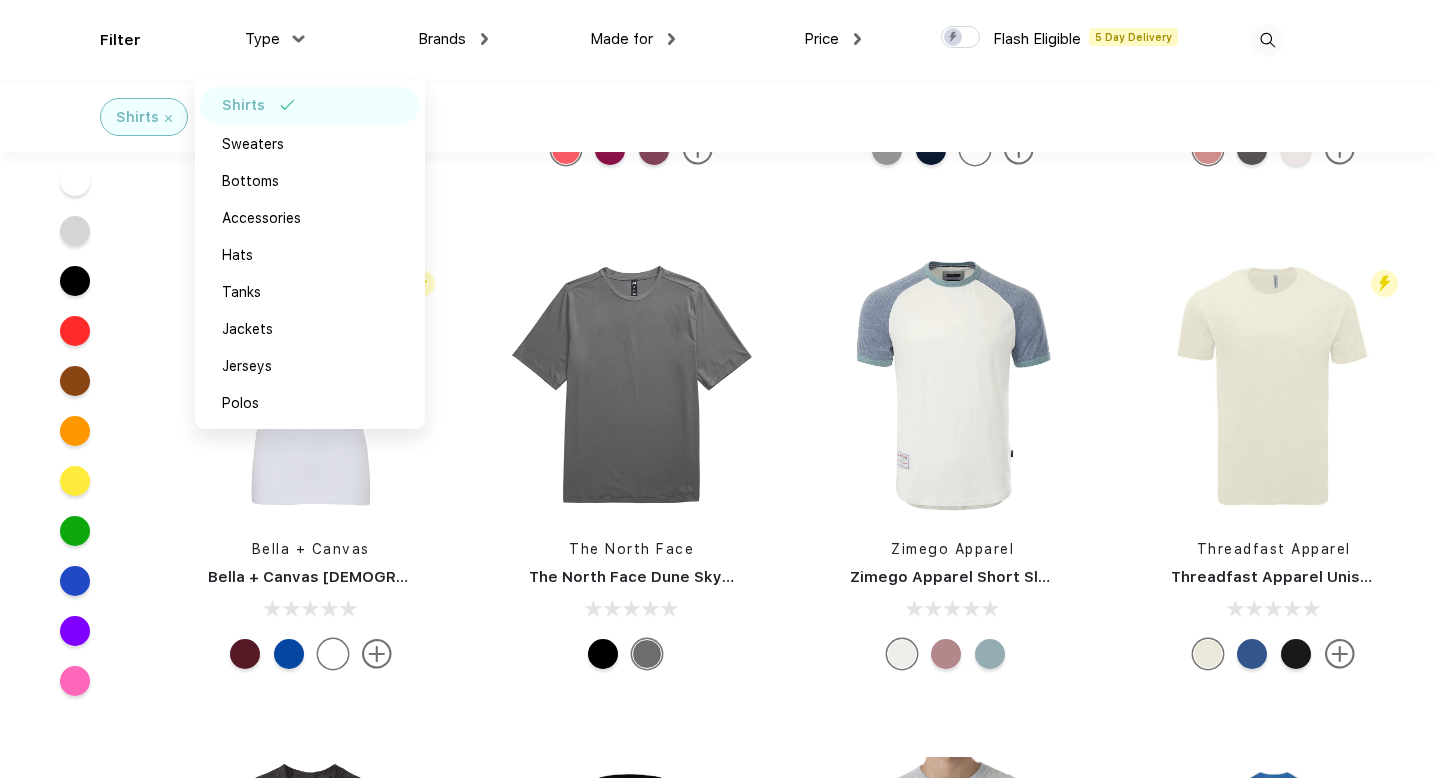 scroll, scrollTop: 6940, scrollLeft: 0, axis: vertical 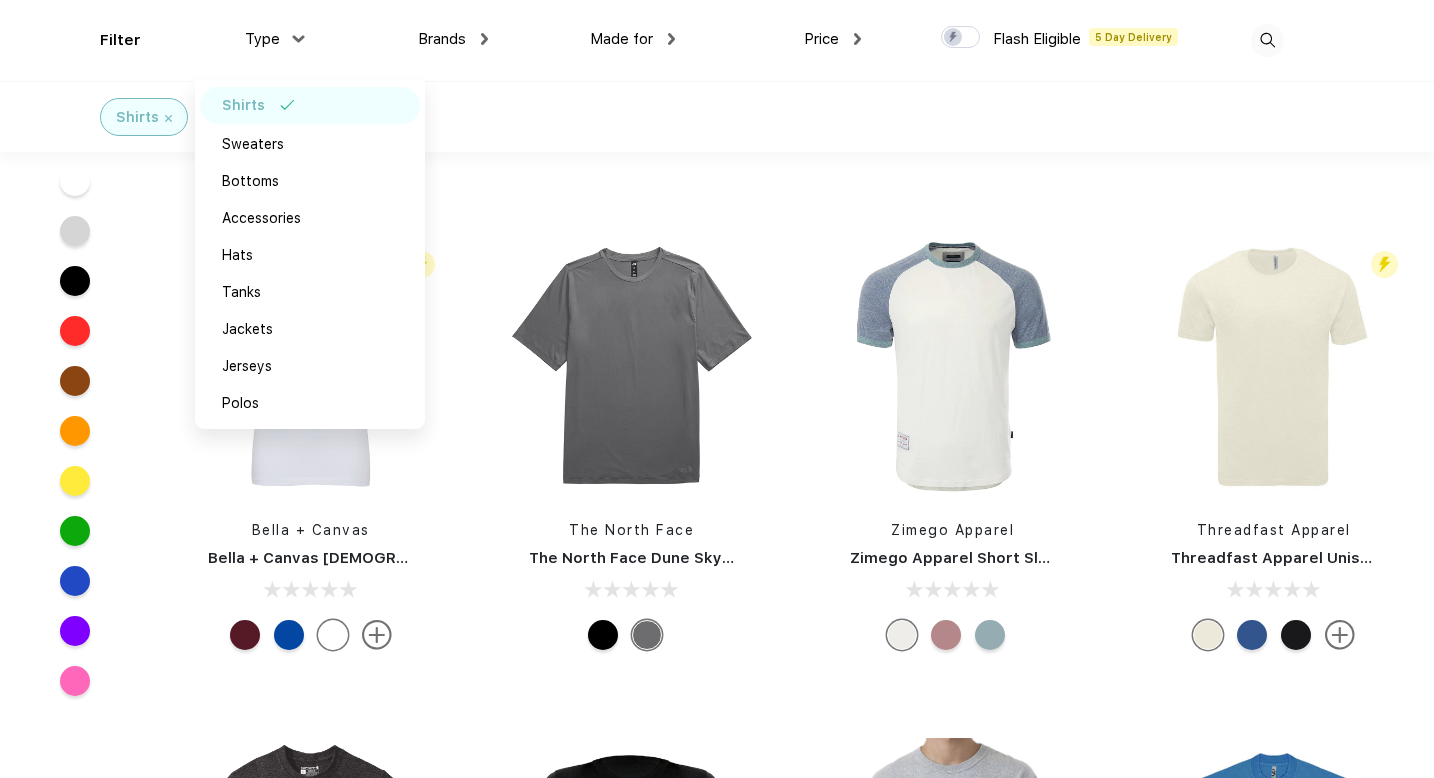 click at bounding box center [946, 635] 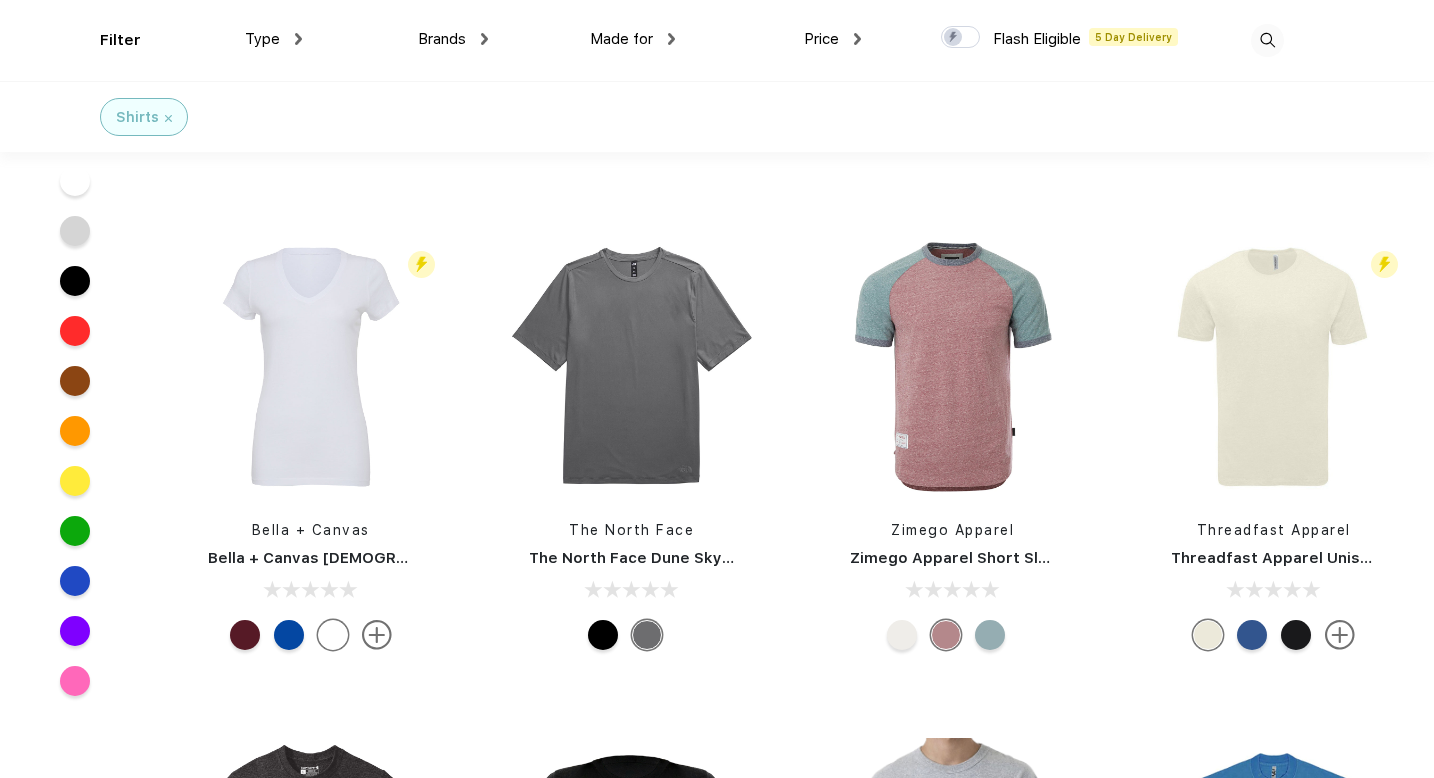 click at bounding box center [990, 635] 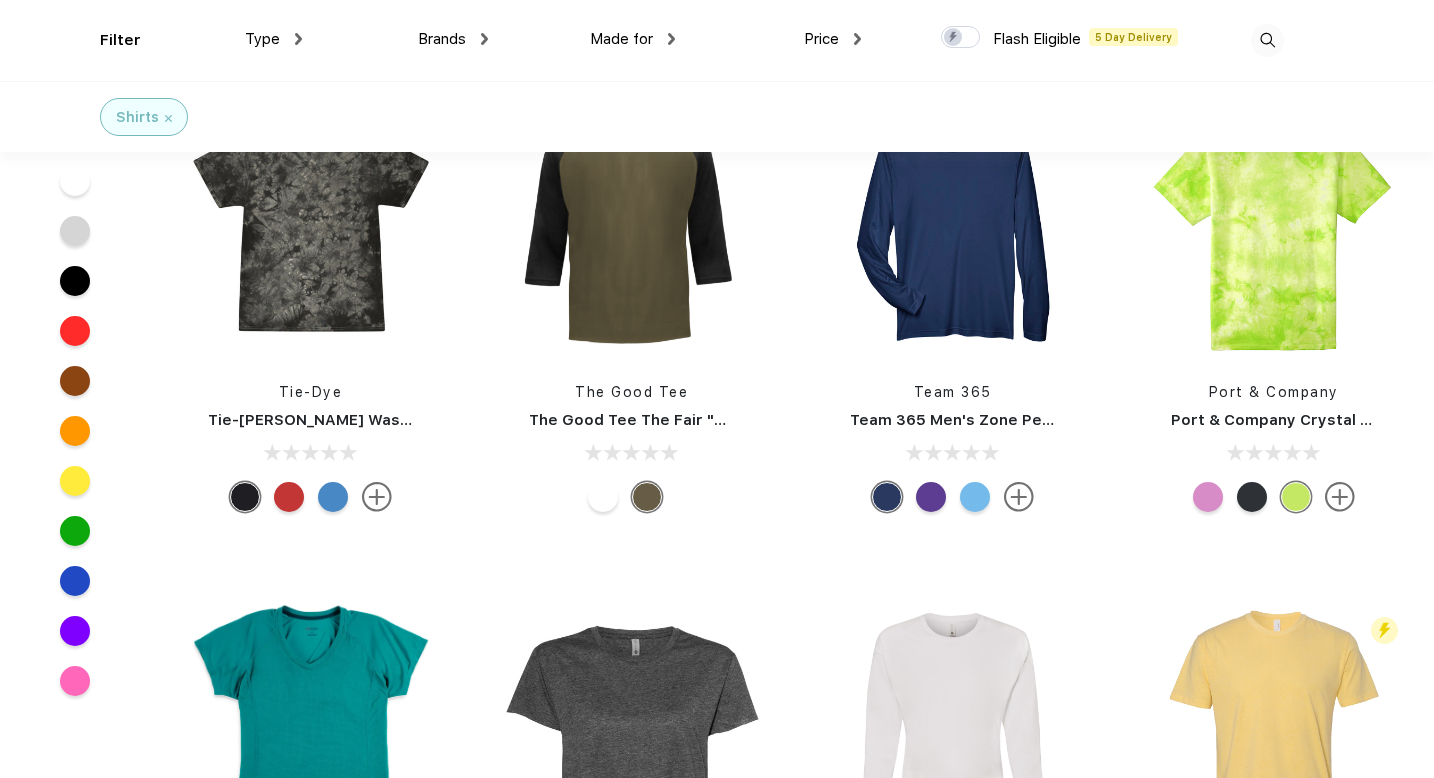 scroll, scrollTop: 9703, scrollLeft: 0, axis: vertical 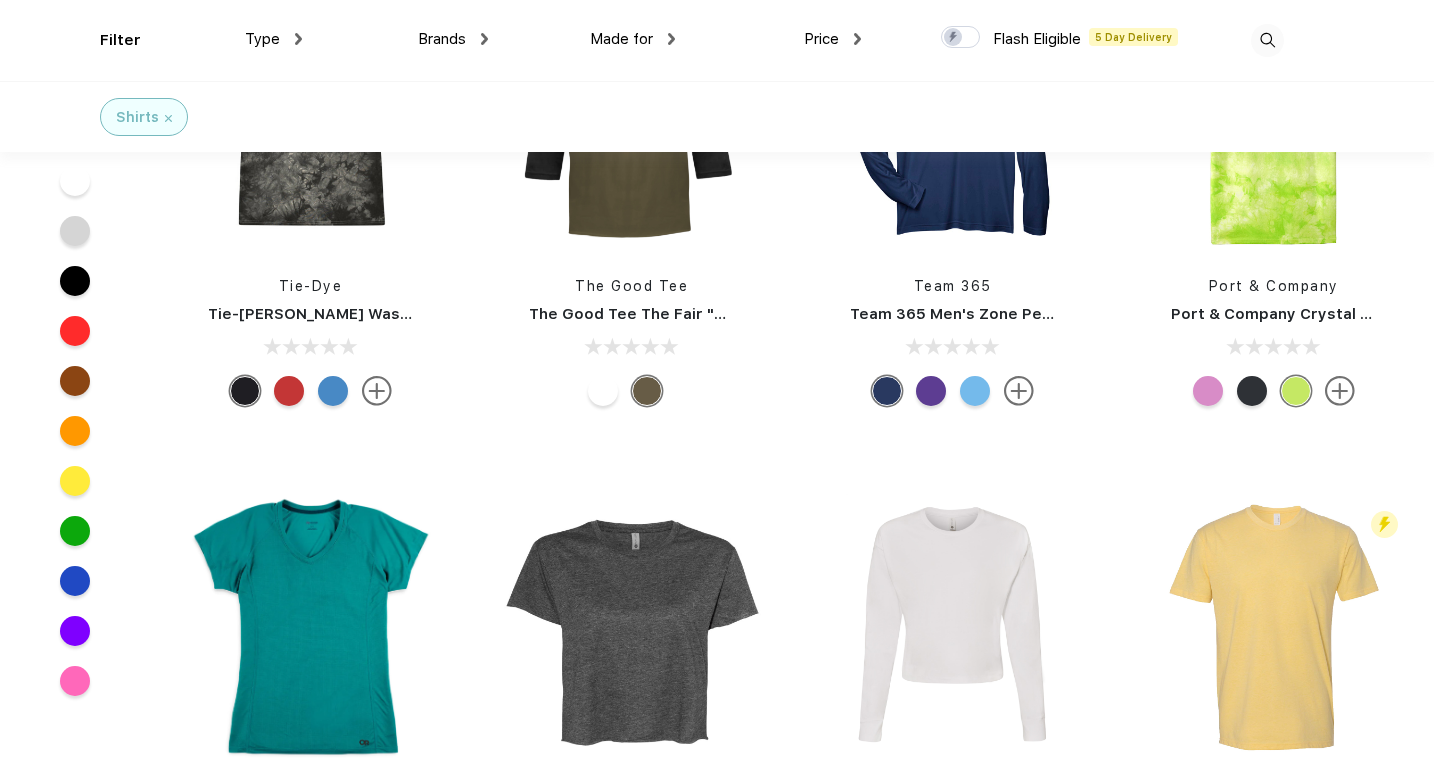 click at bounding box center (1267, 40) 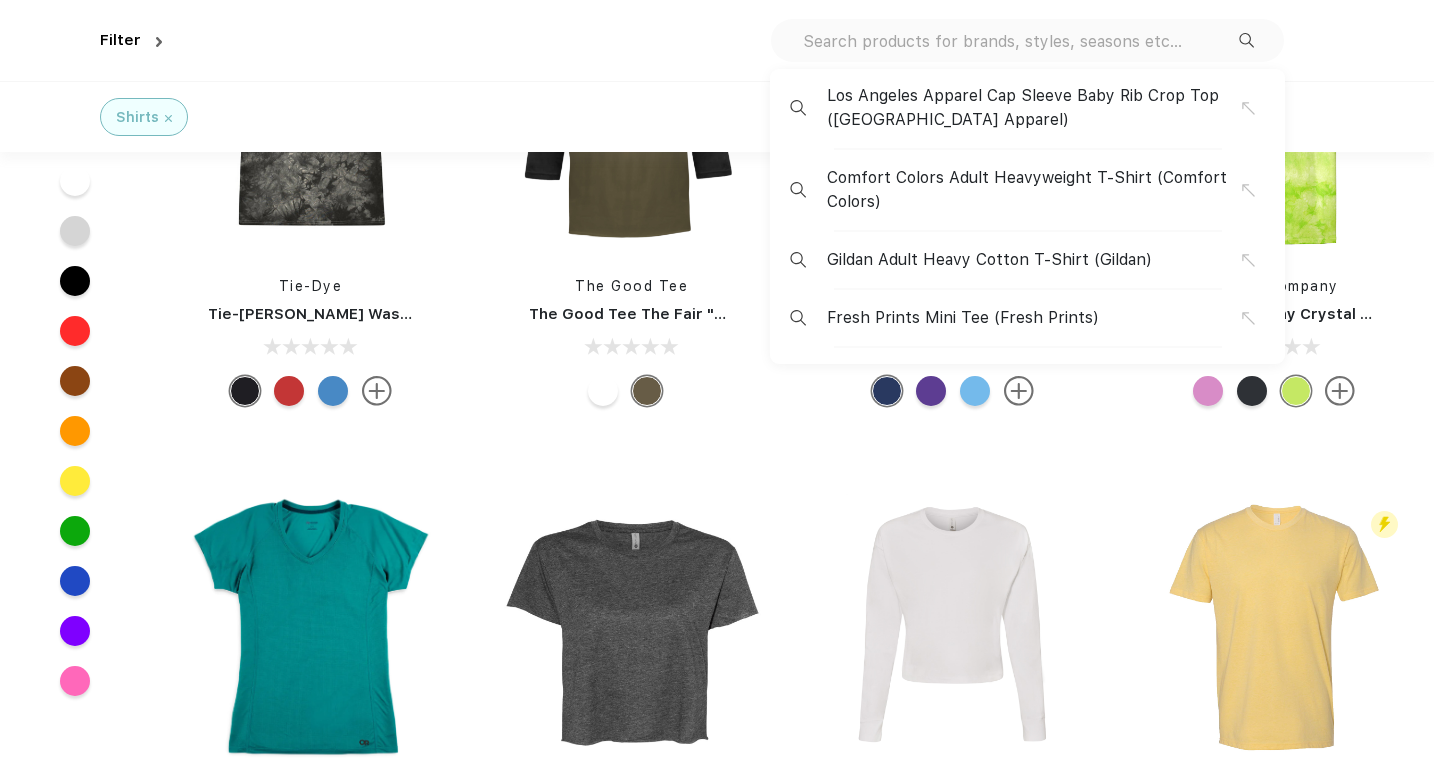 click at bounding box center (1020, 41) 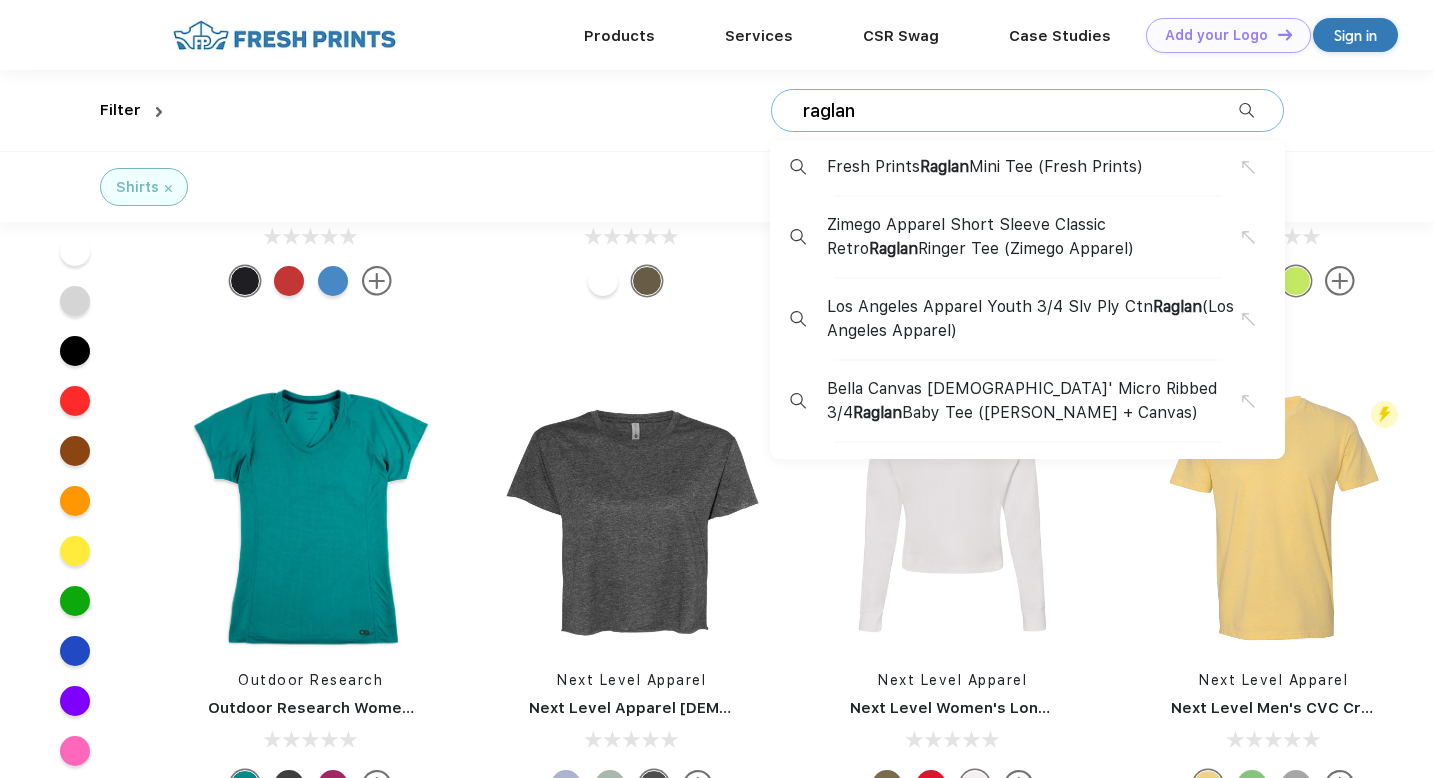 scroll, scrollTop: 9739, scrollLeft: 0, axis: vertical 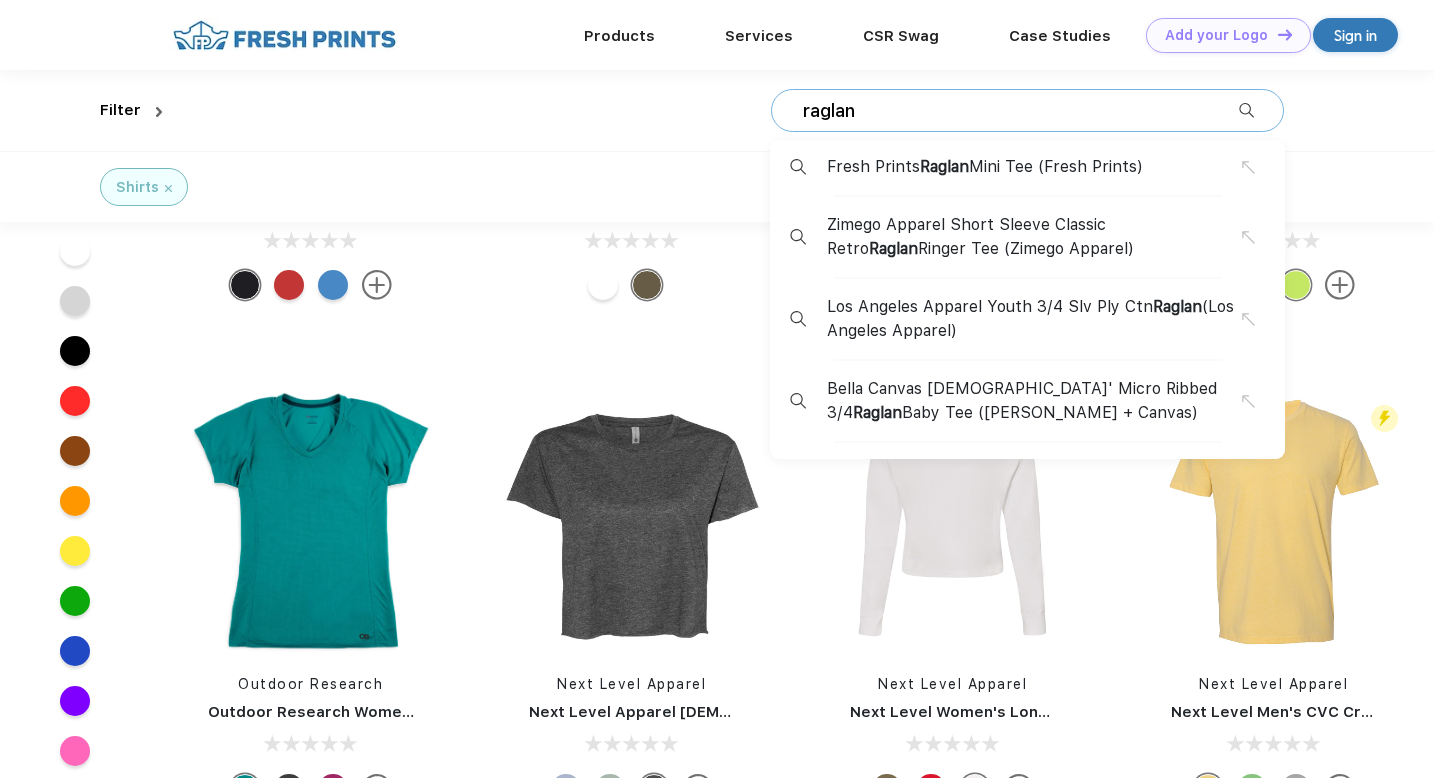 type on "raglan" 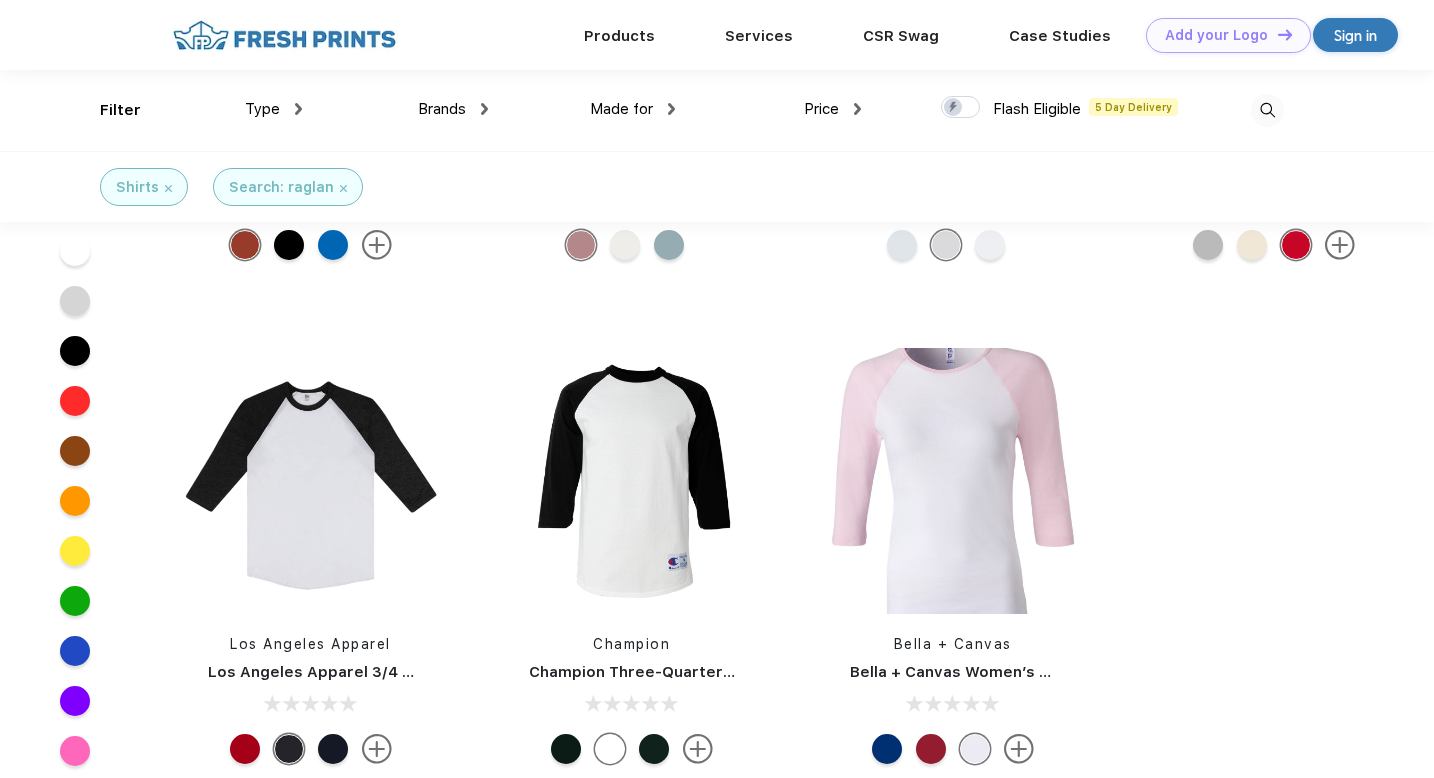 scroll, scrollTop: 0, scrollLeft: 0, axis: both 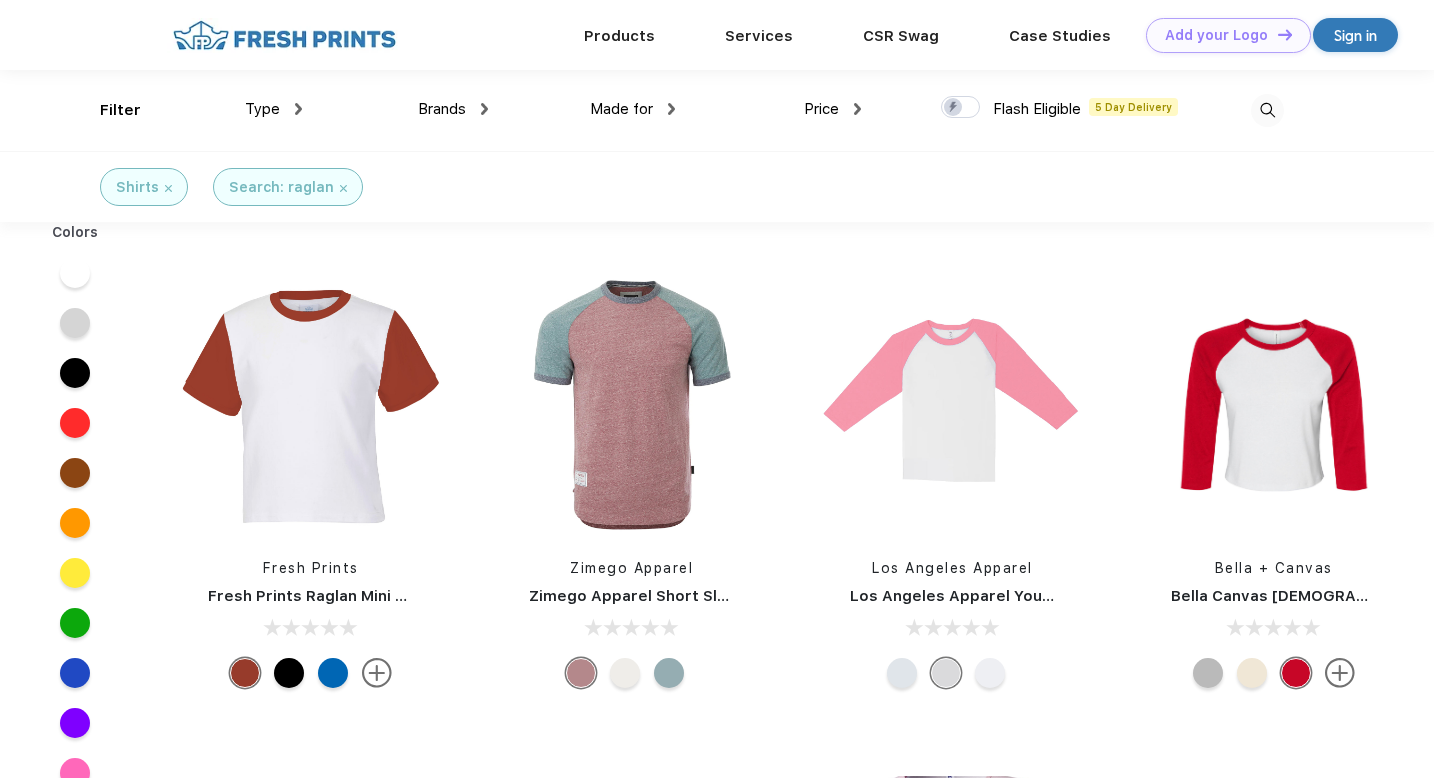 click on "Fresh Prints Raglan Mini Tee" at bounding box center [316, 596] 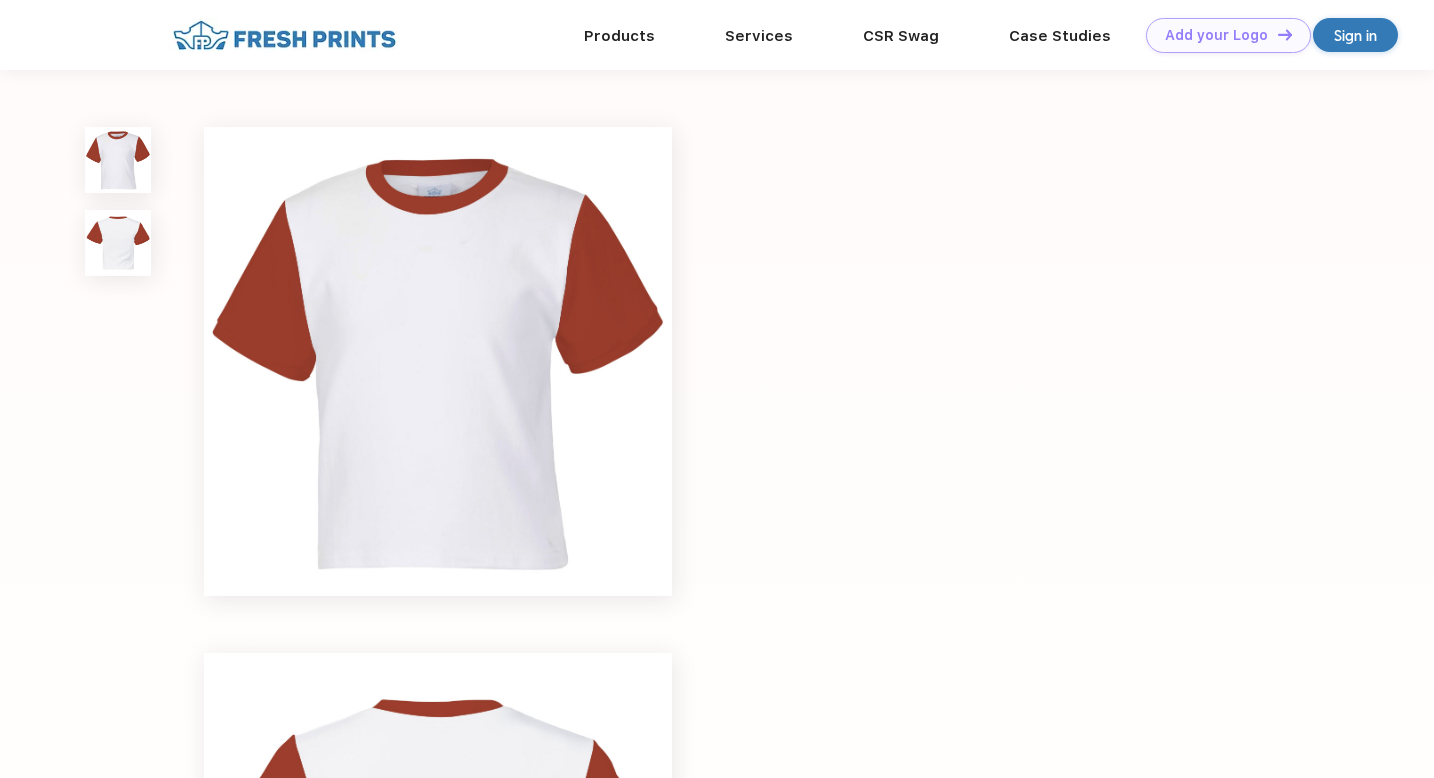 scroll, scrollTop: 0, scrollLeft: 0, axis: both 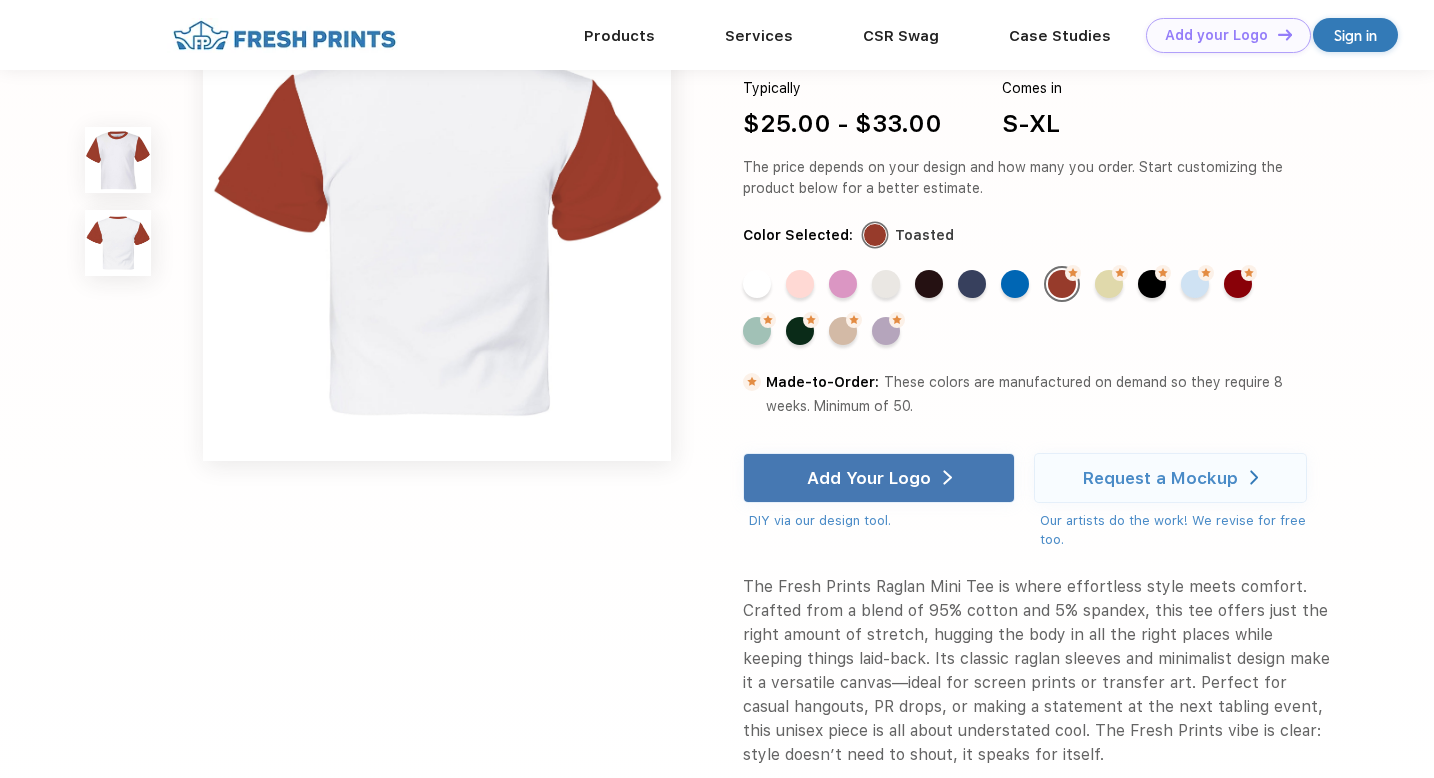 click on "Fresh Prints   Style #FP45      Fresh Prints Raglan Mini Tee   Typically   $25.00 - $33.00   Comes in   S-XL   The price depends on your design and how many you order. Start customizing the product below for a better estimate.   Color Selected:   Toasted  Standard Color Standard Color Standard Color Standard Color Standard Color Standard Color Standard Color Made-to-Order Color Made-to-Order Color Made-to-Order Color Made-to-Order Color Made-to-Order Color Made-to-Order Color Made-to-Order Color Made-to-Order Color Made-to-Order Color Made-to-Order: These colors are manufactured on demand so they require 8 weeks. Minimum of 50. Add Your Logo DIY via our design tool. Request a Mockup Our artists do the work! We revise for free too." at bounding box center (1037, 372) 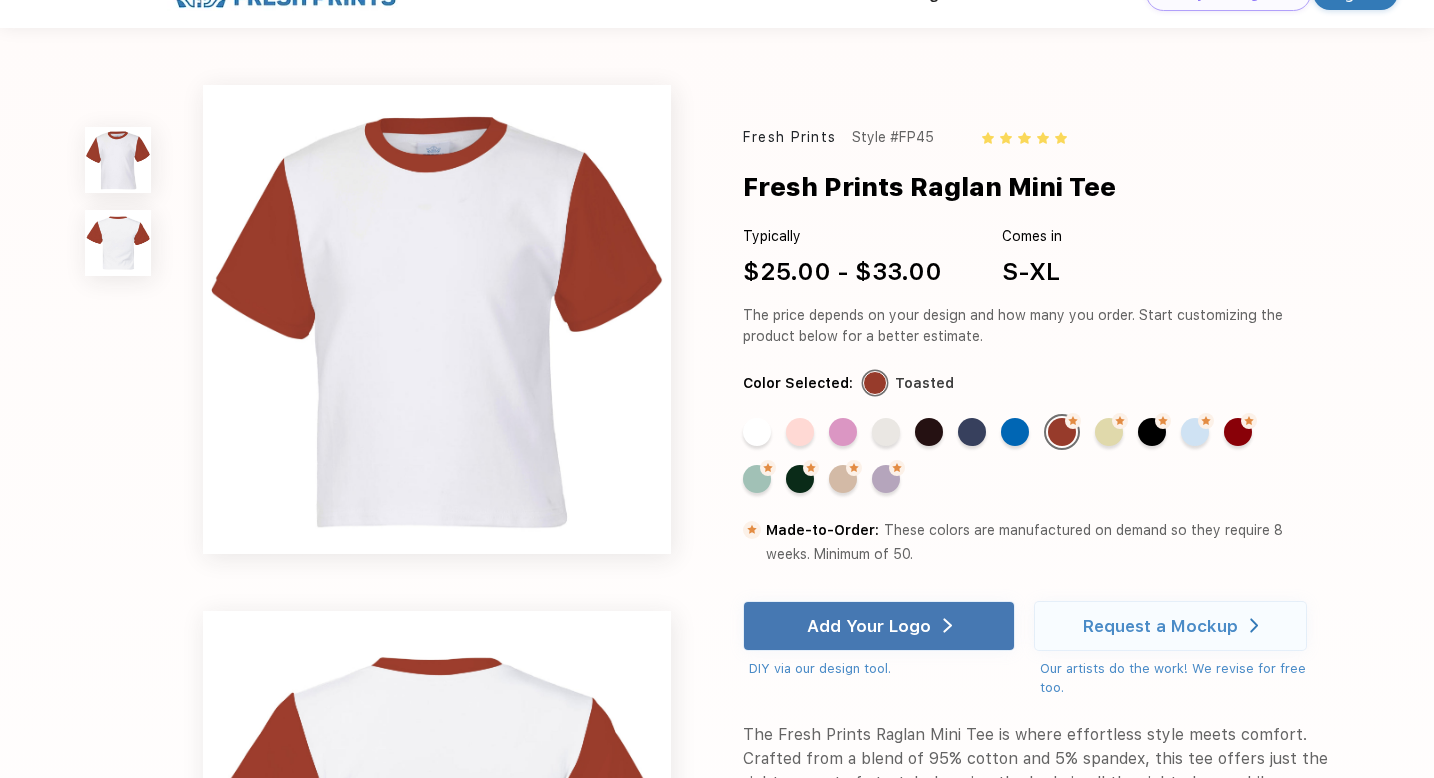 scroll, scrollTop: 0, scrollLeft: 0, axis: both 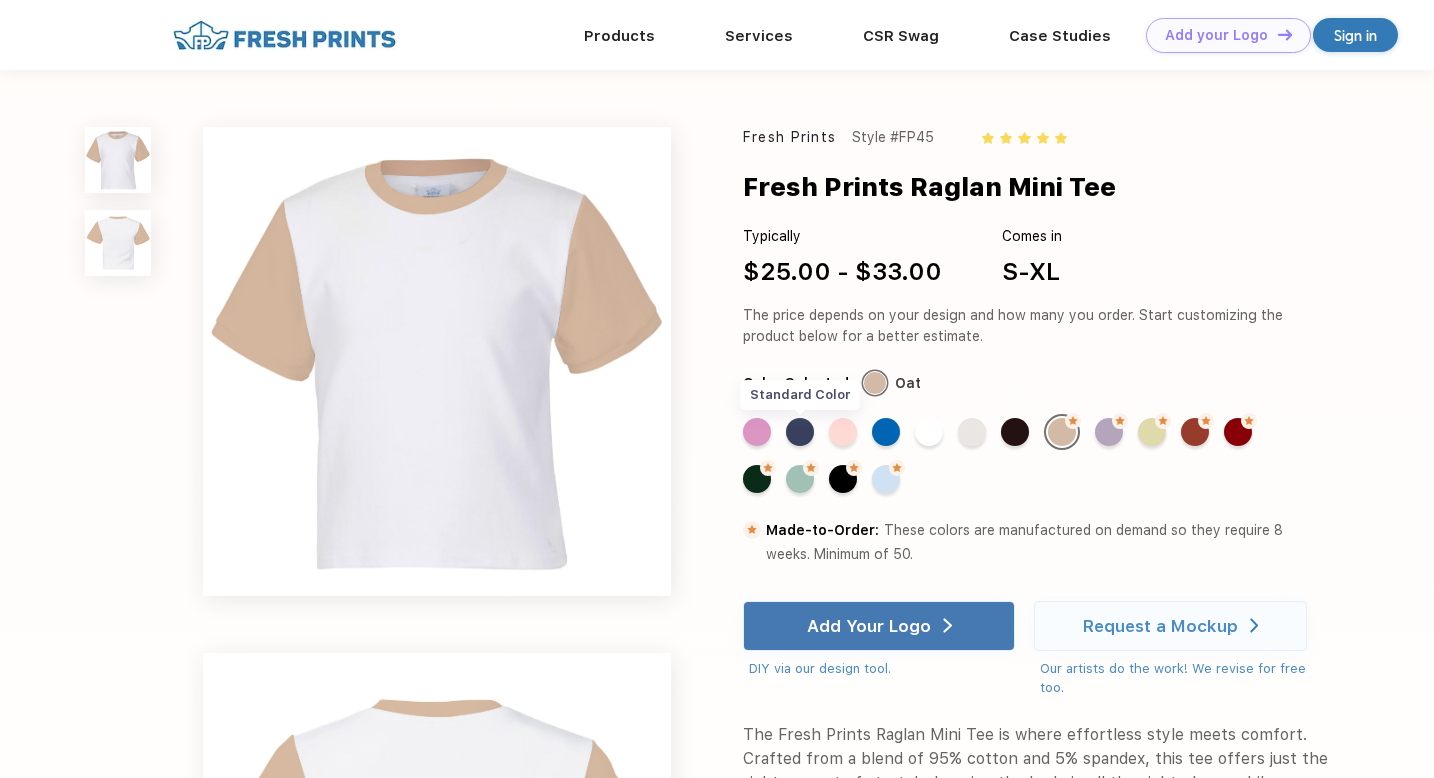 click on "Standard Color" at bounding box center [800, 432] 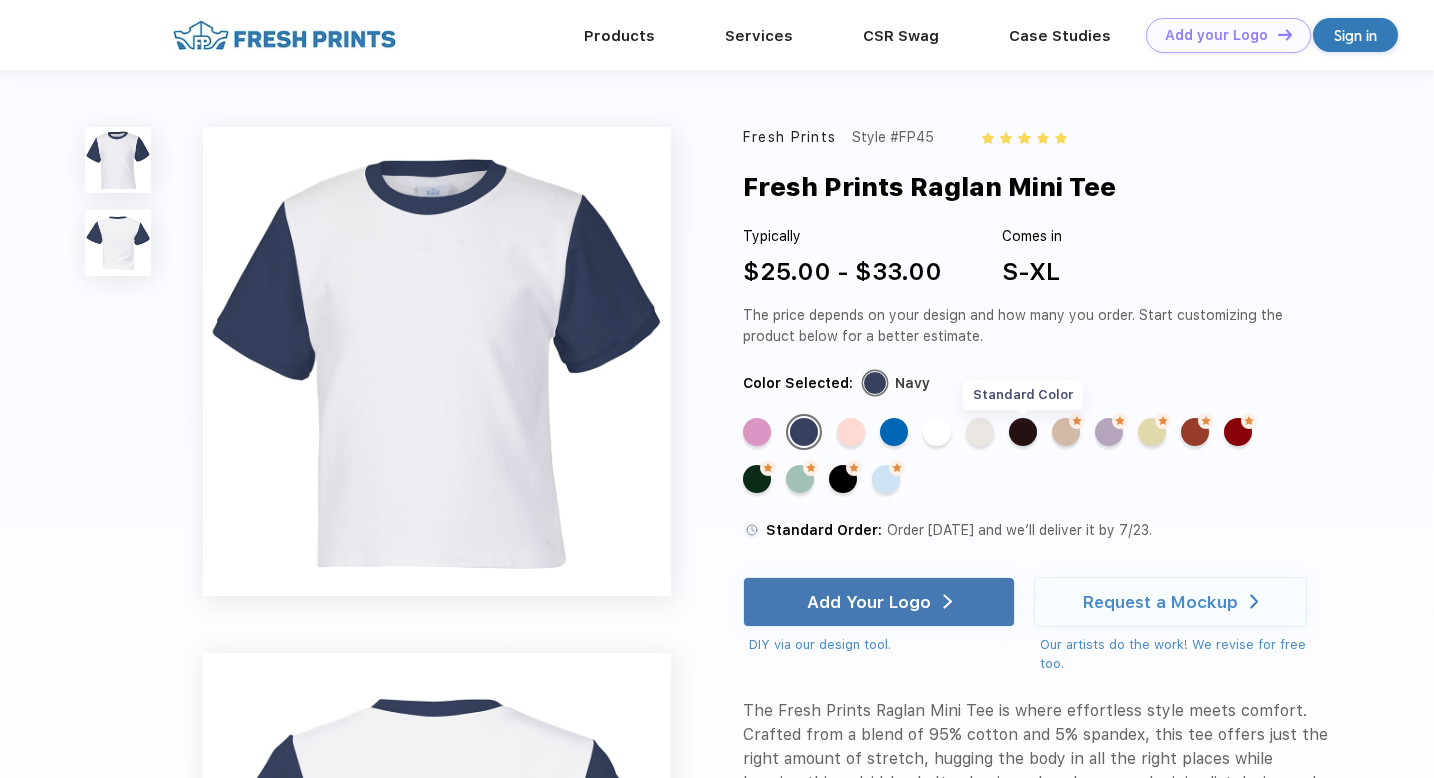 click on "Standard Color" at bounding box center (1023, 432) 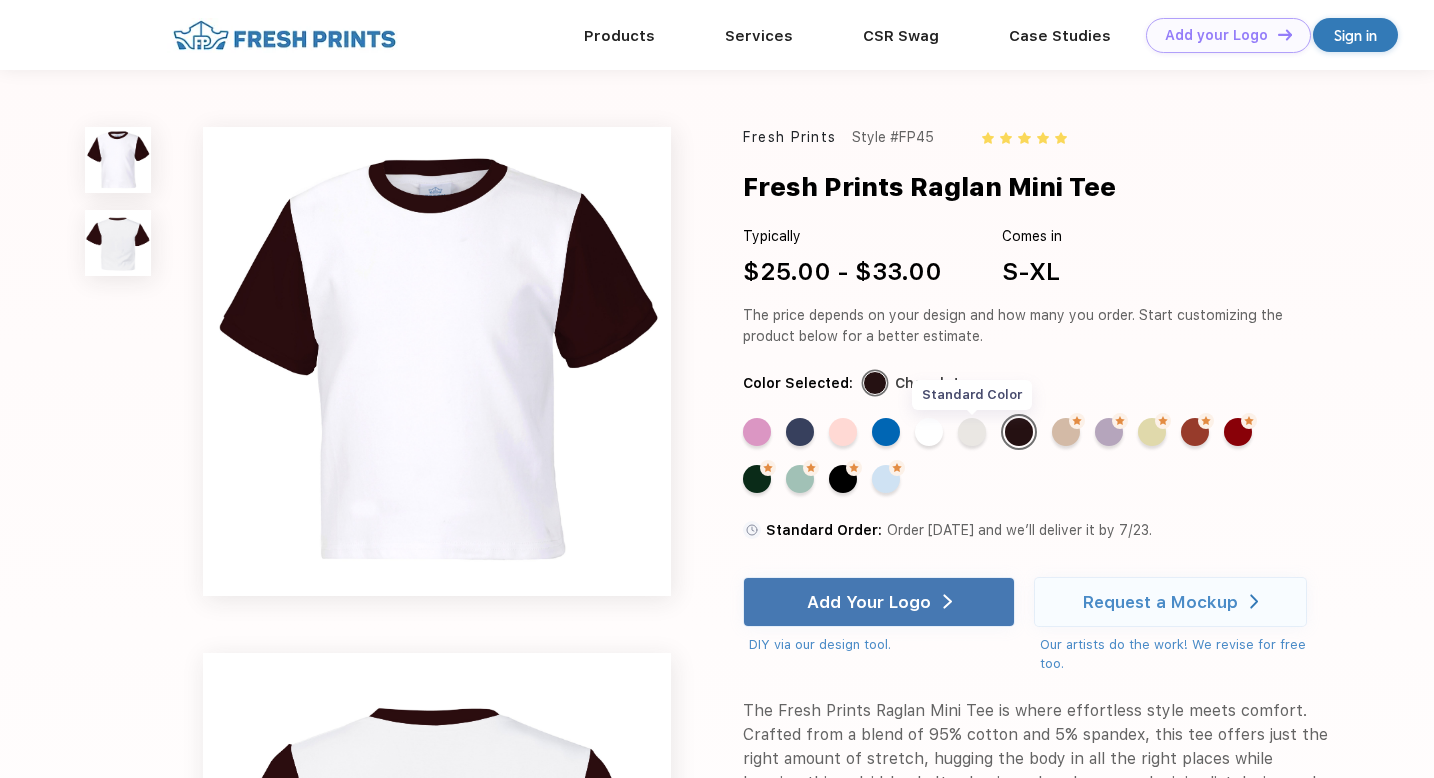 click on "Standard Color" at bounding box center (972, 432) 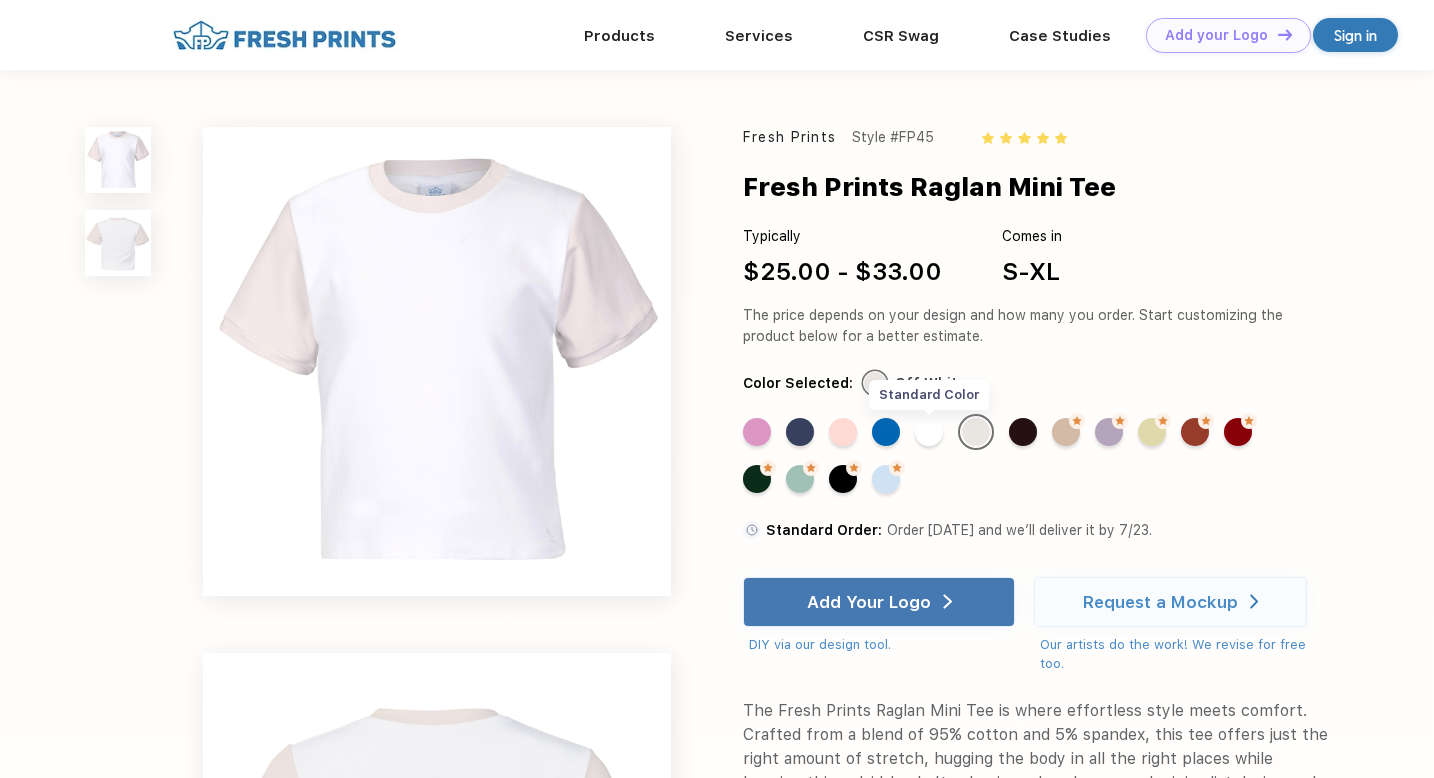 click on "Standard Color" at bounding box center [929, 432] 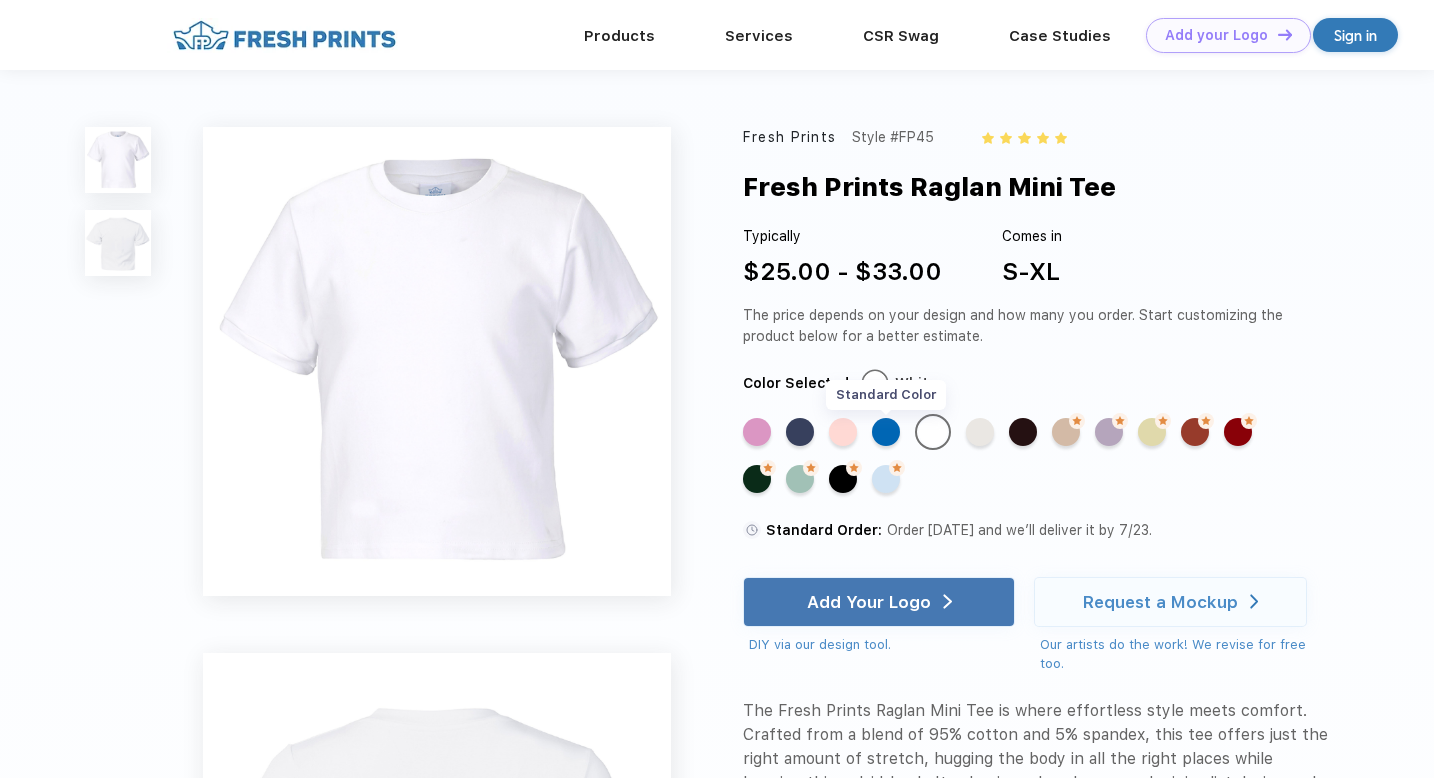 click on "Standard Color" at bounding box center [886, 432] 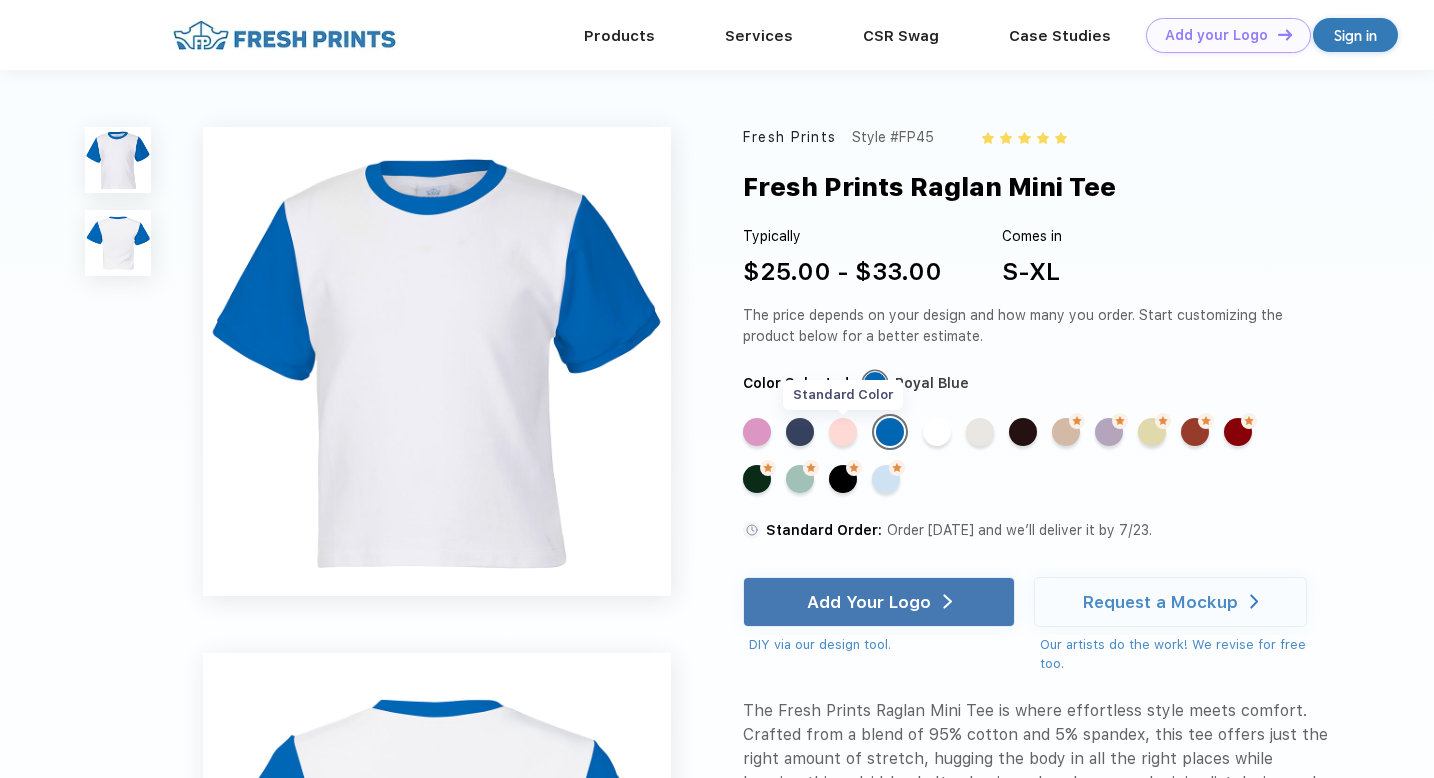 click on "Standard Color" at bounding box center [843, 432] 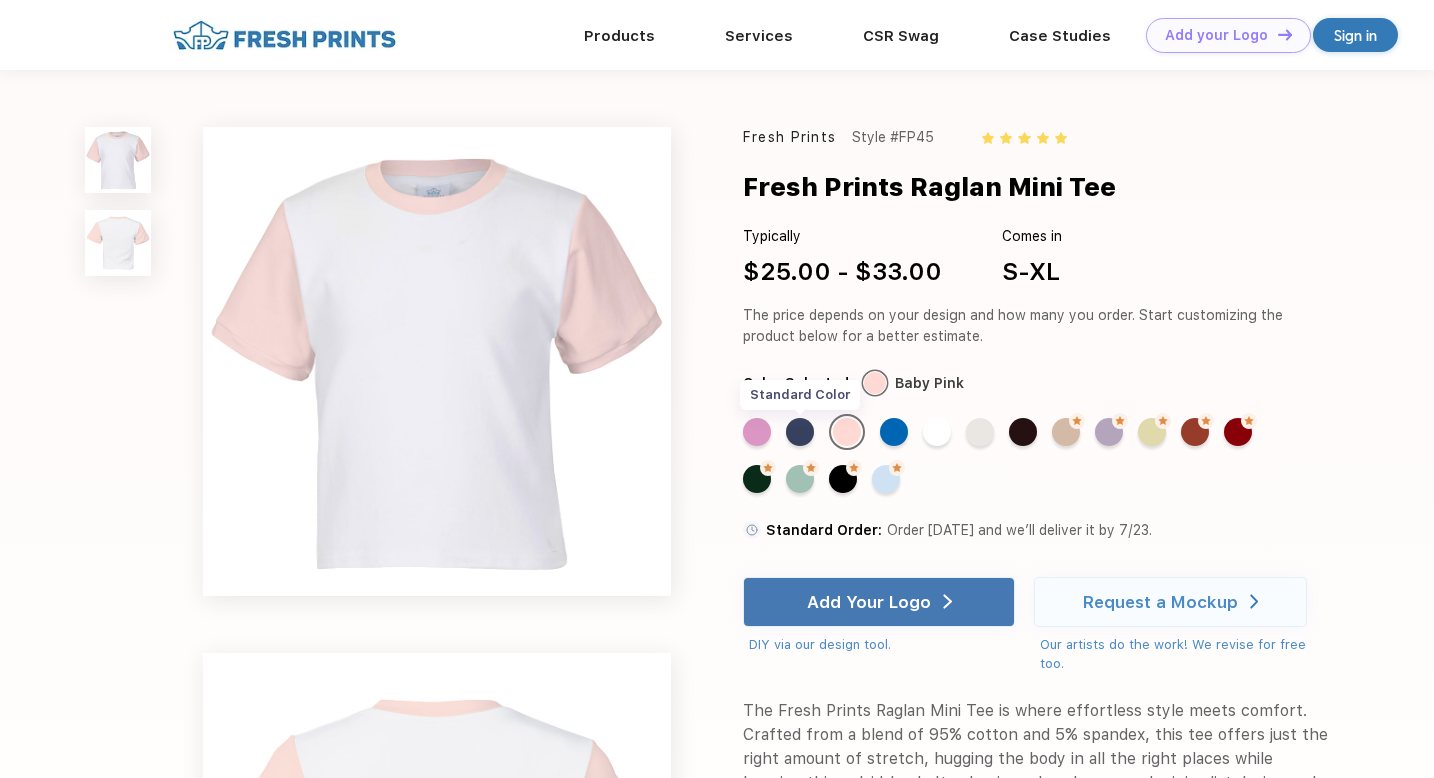 click on "Standard Color" at bounding box center (800, 432) 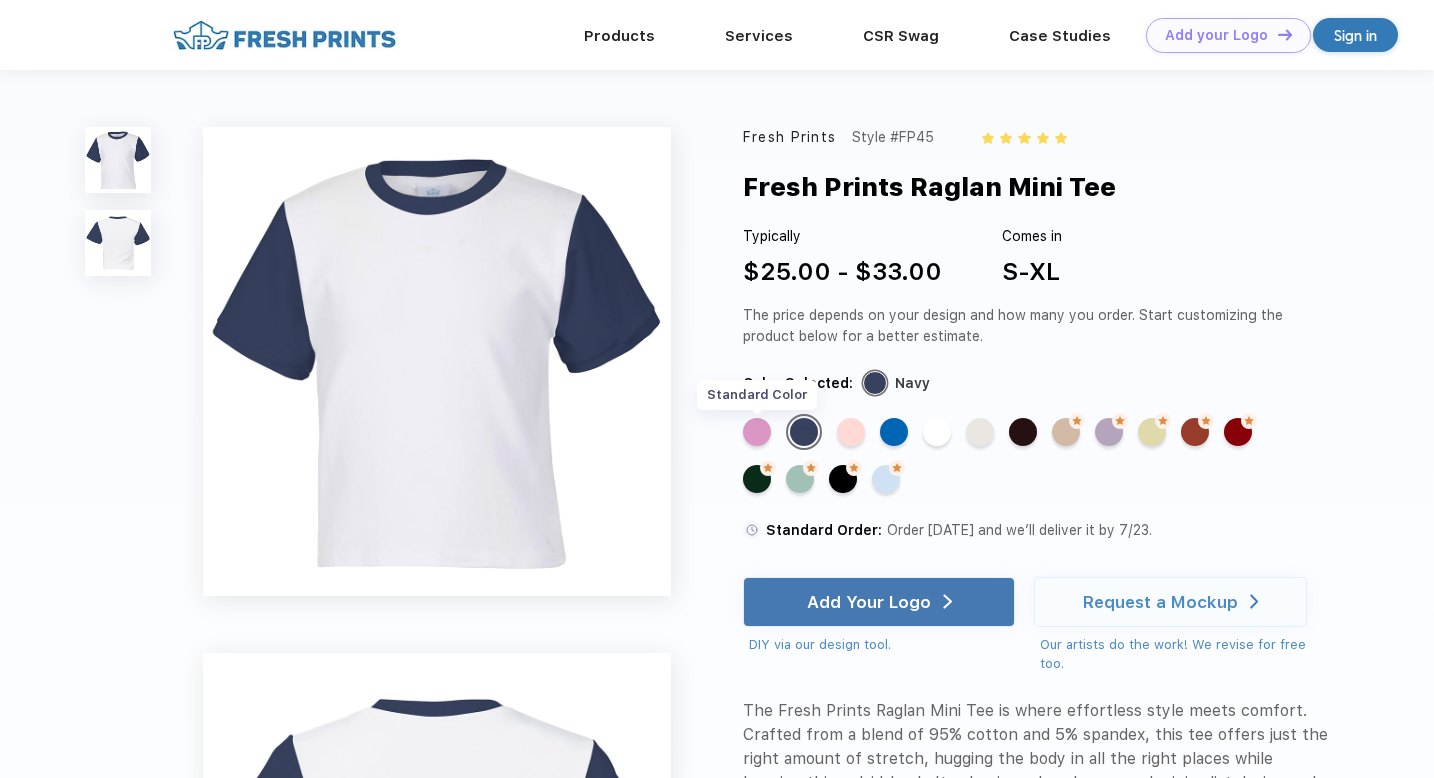 click on "Standard Color" at bounding box center [757, 432] 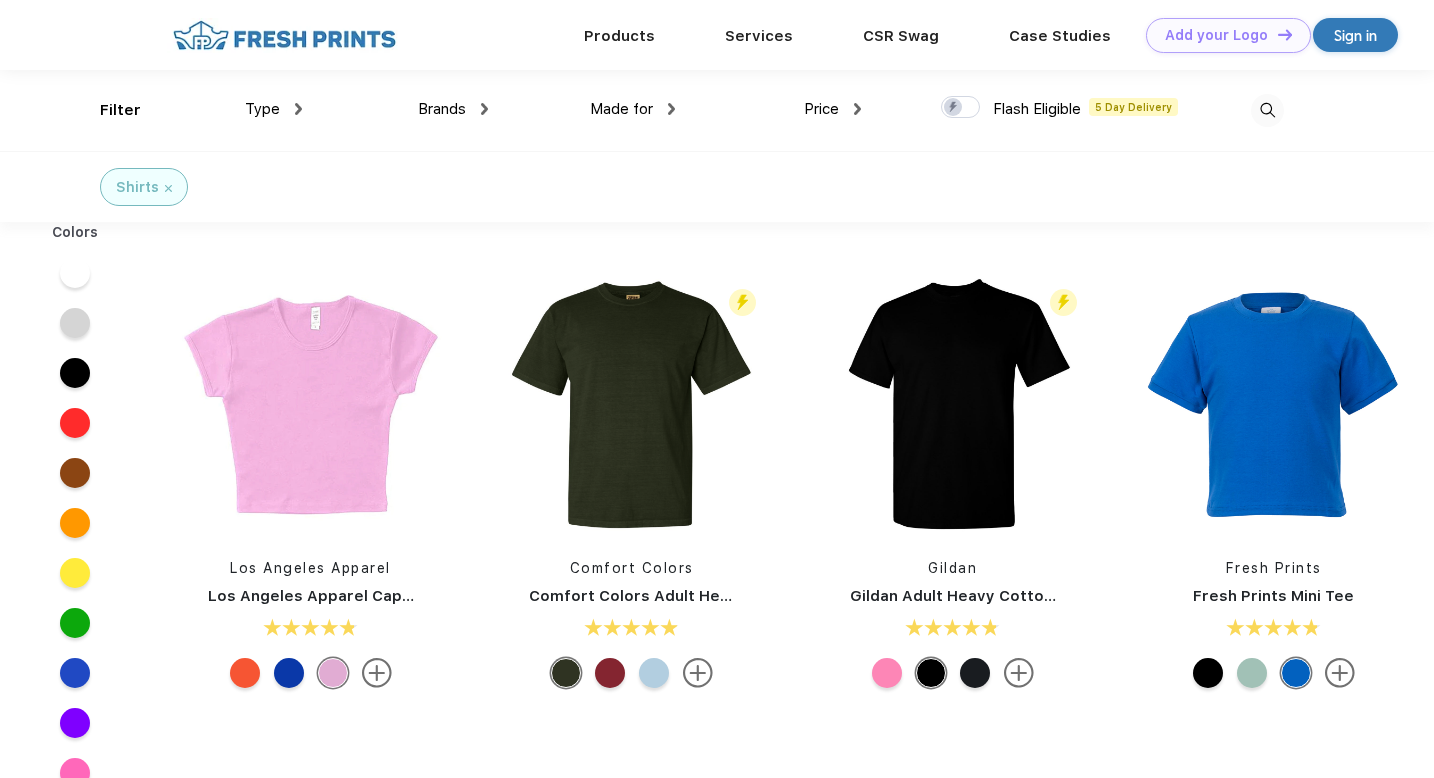 scroll, scrollTop: 0, scrollLeft: 0, axis: both 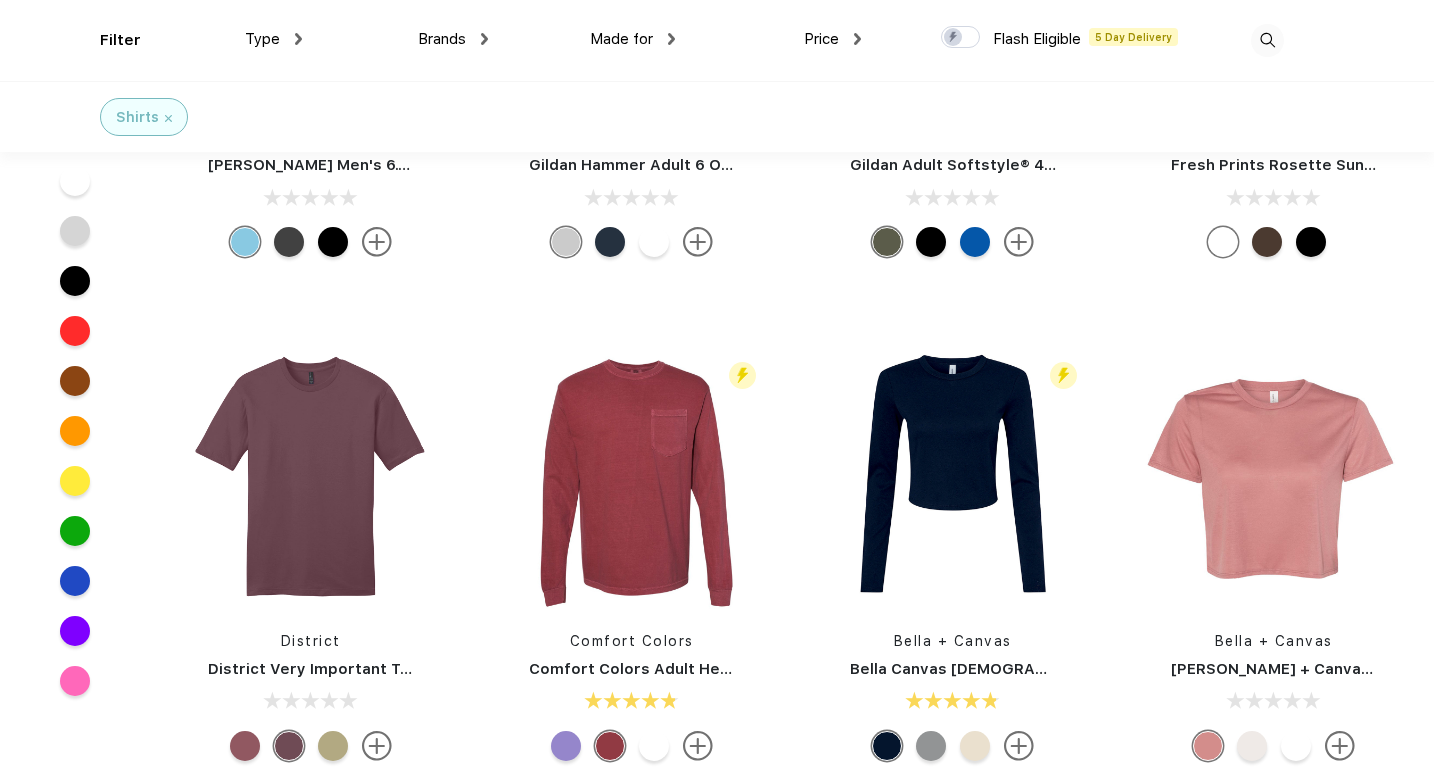 click at bounding box center (75, 431) 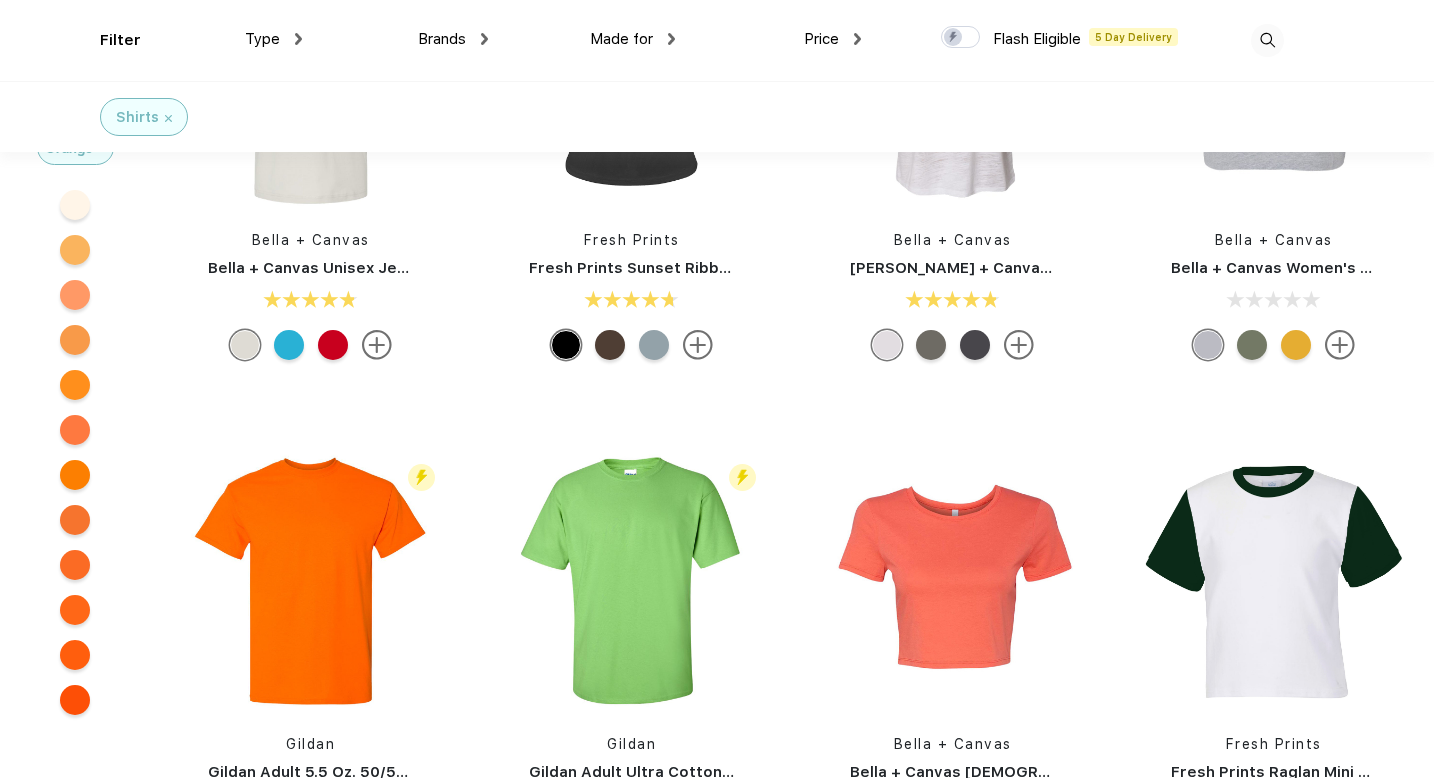 scroll, scrollTop: 1193, scrollLeft: 0, axis: vertical 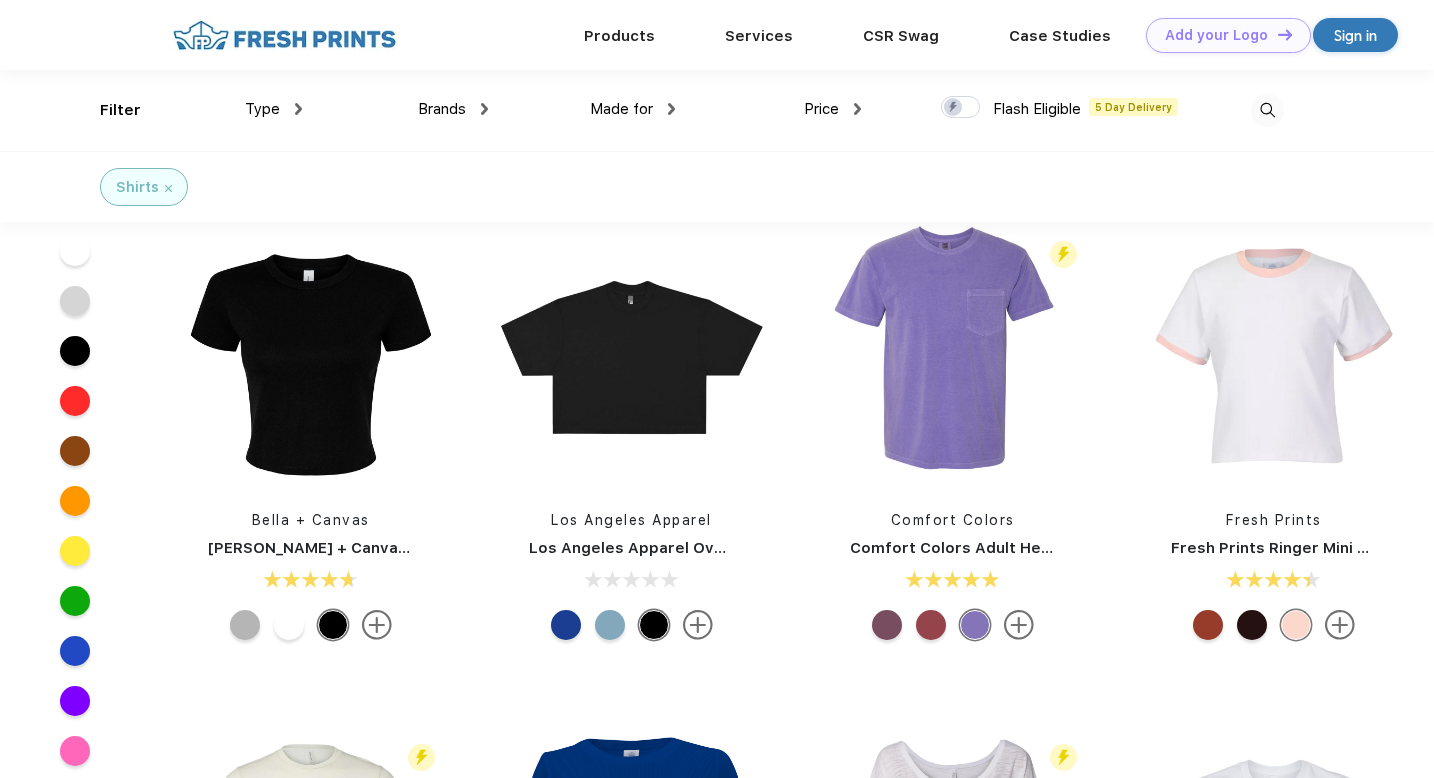 click at bounding box center (1208, 625) 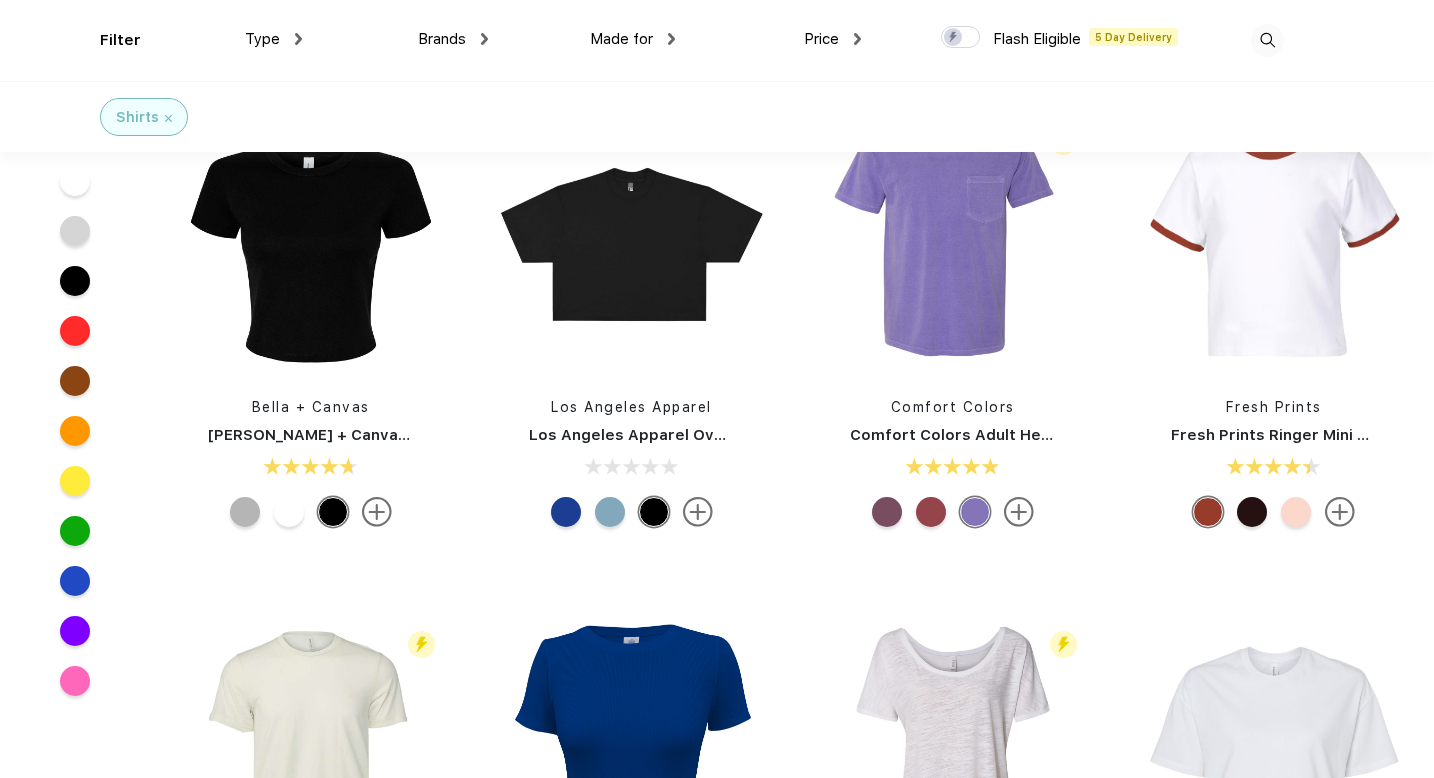 scroll, scrollTop: 577, scrollLeft: 0, axis: vertical 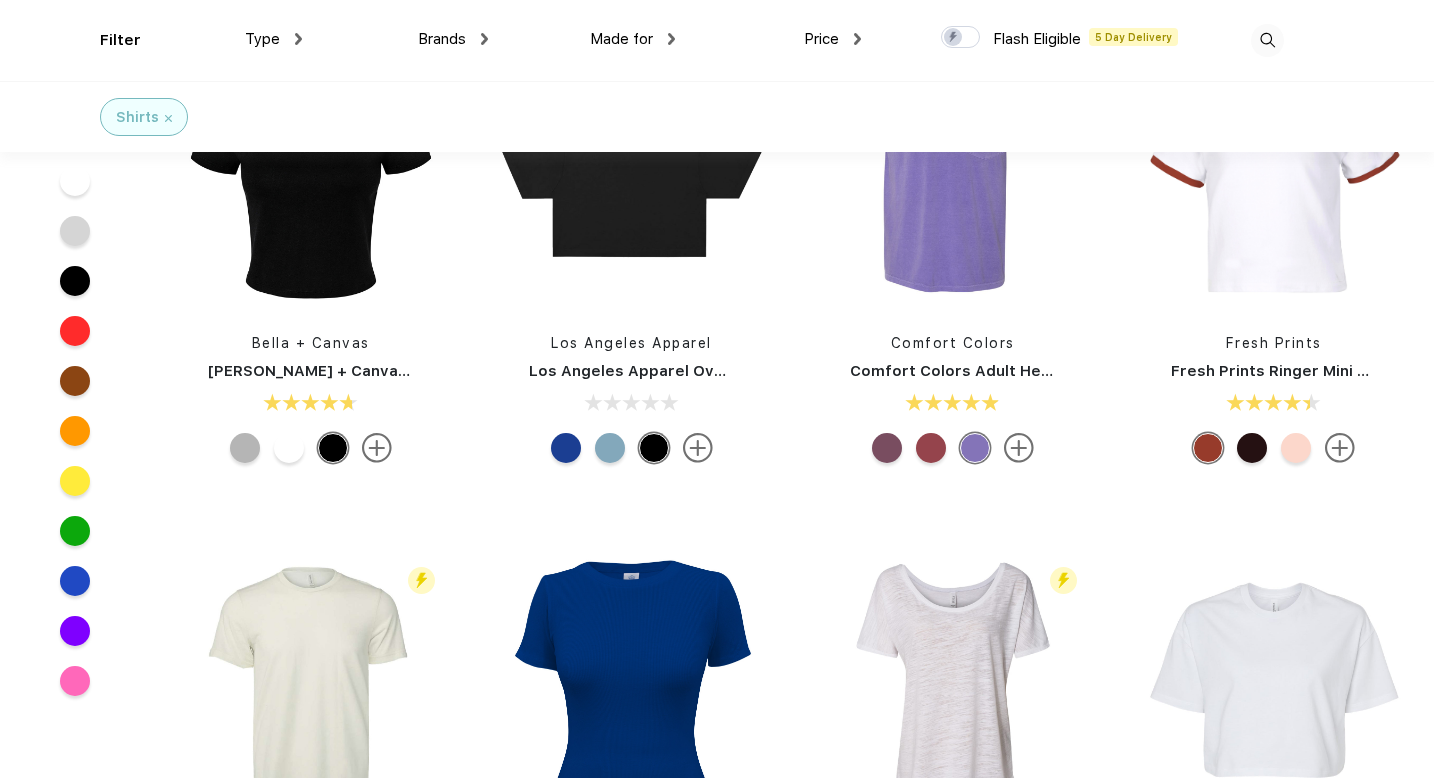 click at bounding box center (75, 431) 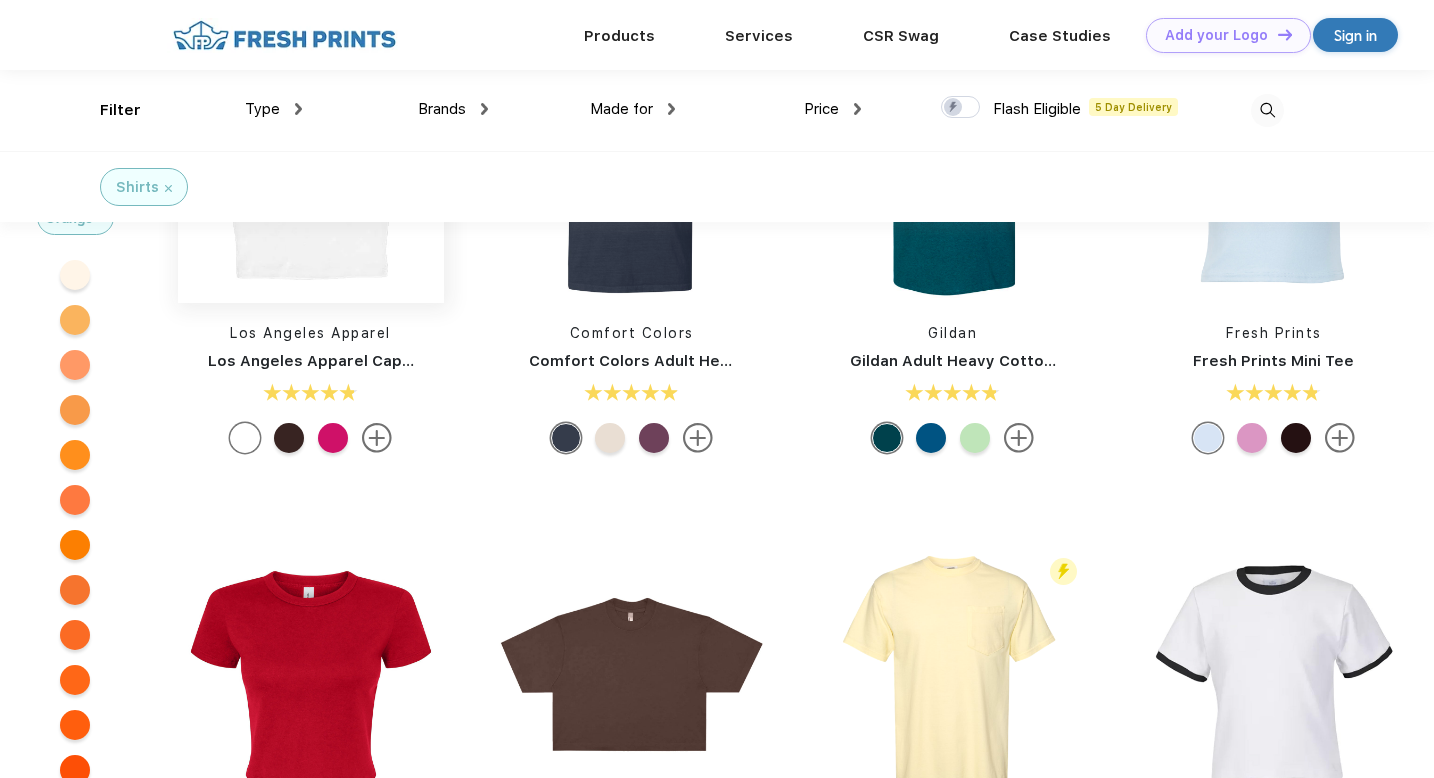 scroll, scrollTop: 0, scrollLeft: 0, axis: both 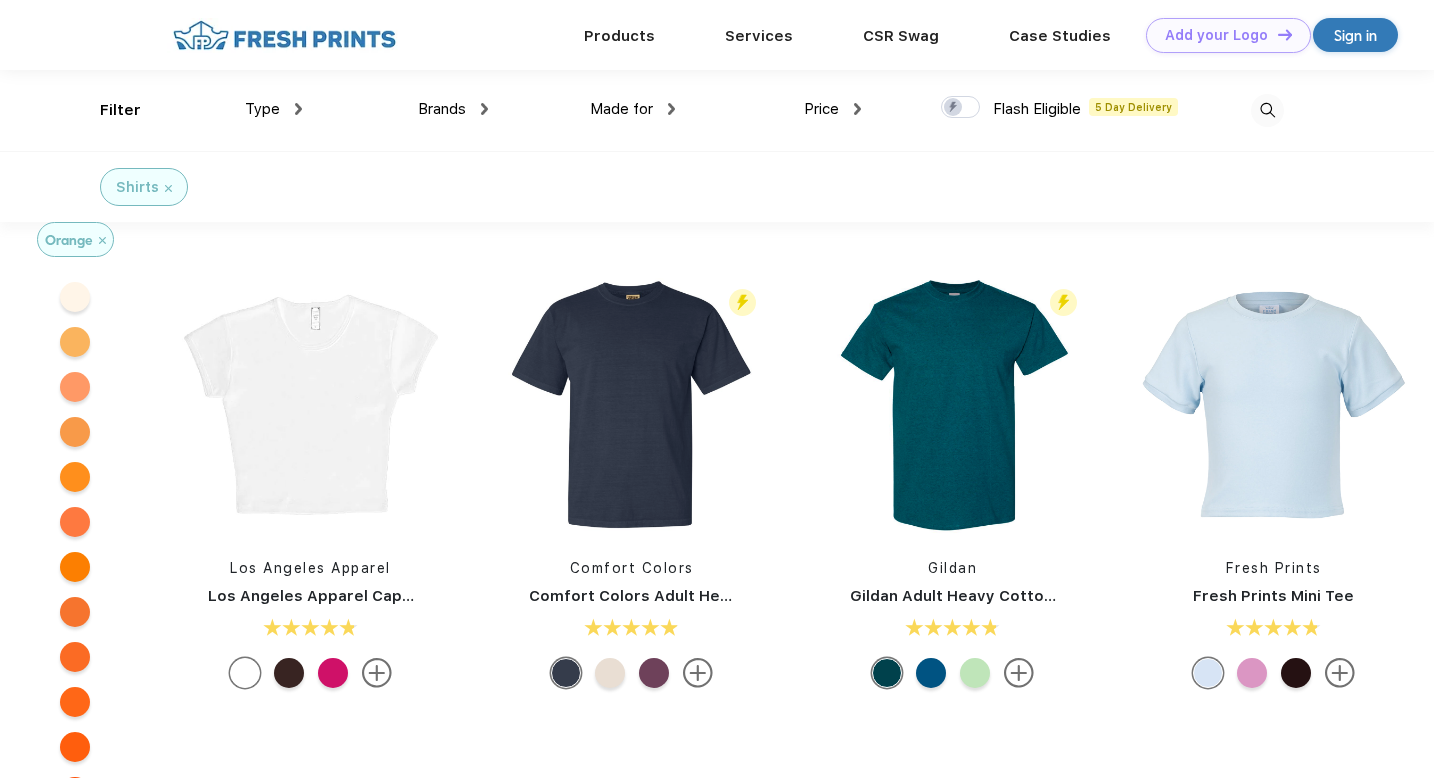 click on "Fresh Prints Mini Tee" at bounding box center [1273, 596] 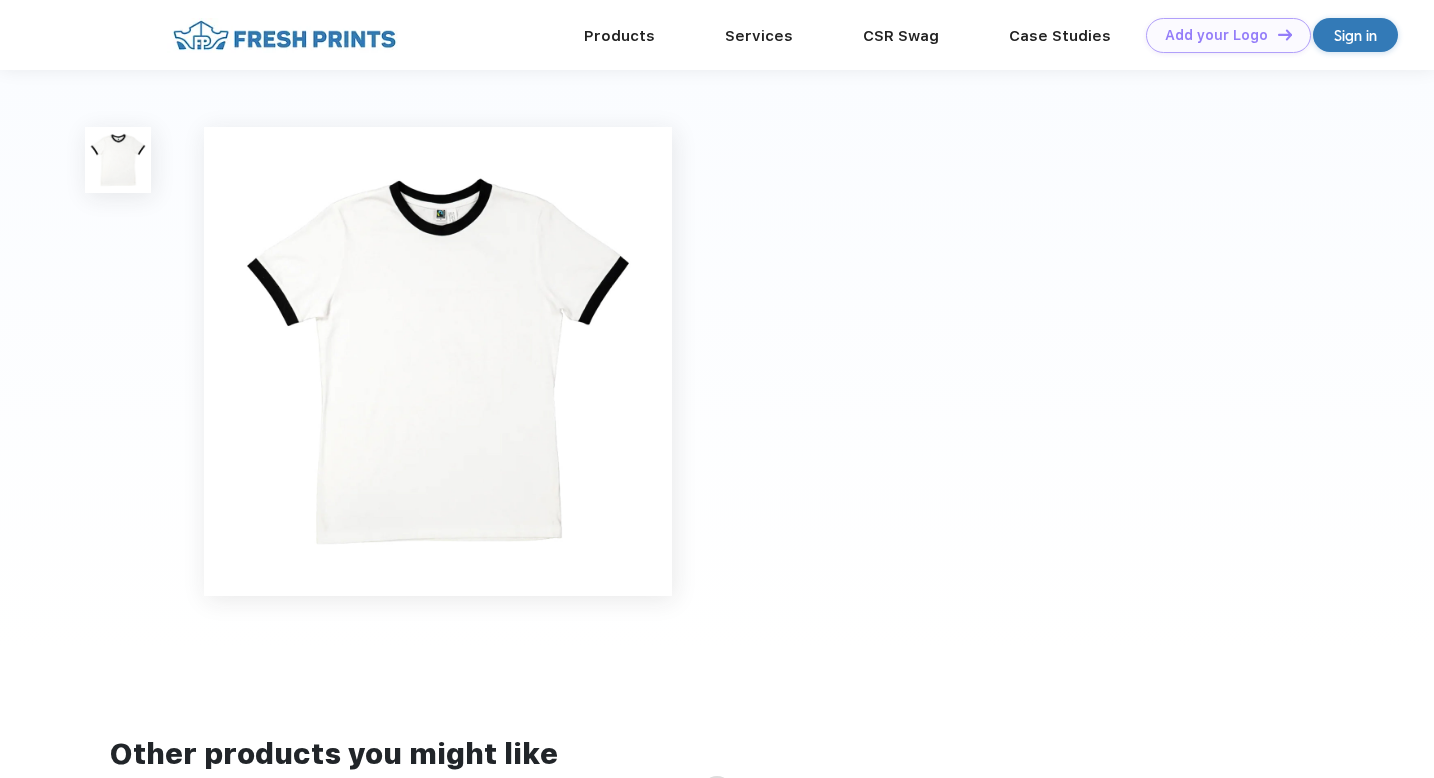 scroll, scrollTop: 0, scrollLeft: 0, axis: both 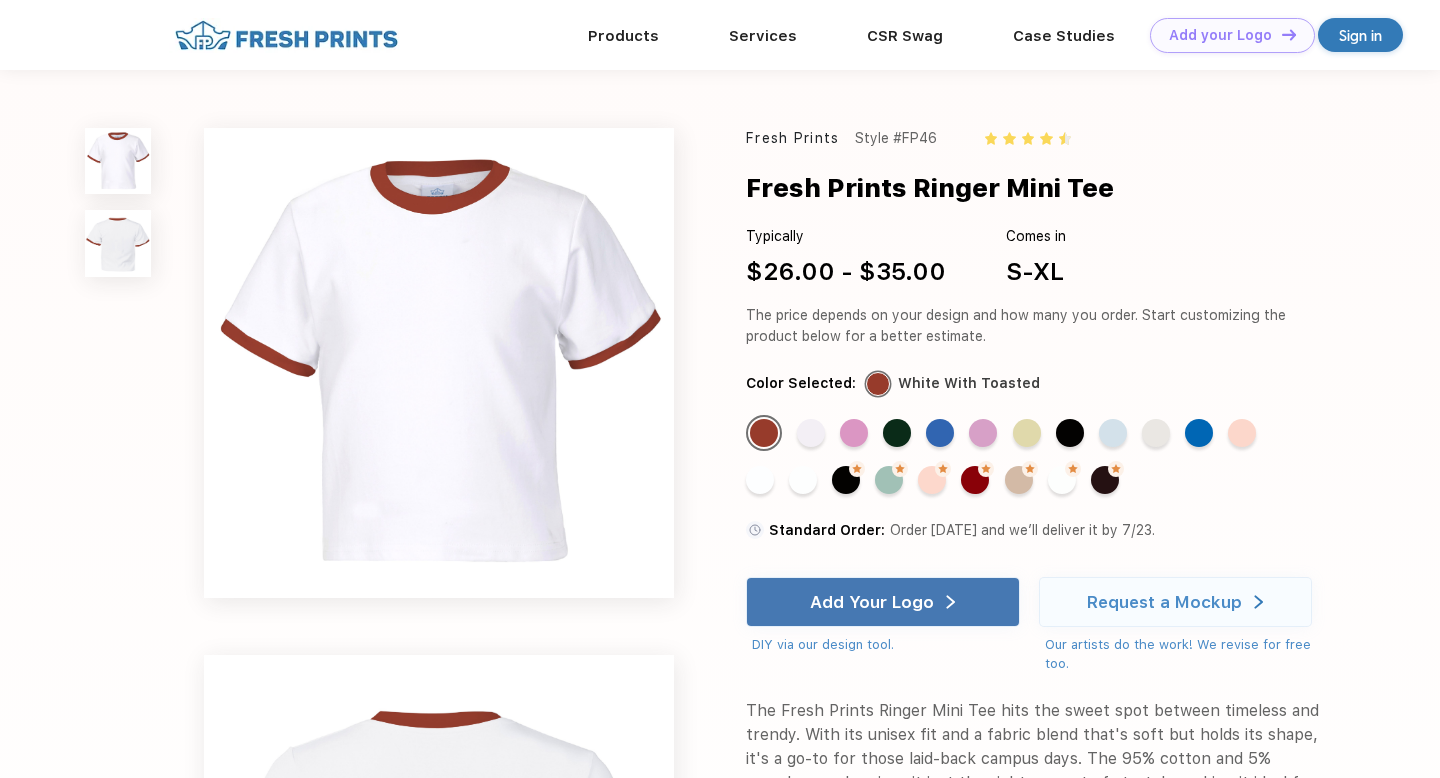 click on "Fresh Prints   Style #FP46      Fresh Prints Ringer Mini Tee   Typically   $26.00 - $35.00   Comes in   S-XL   The price depends on your design and how many you order. Start customizing the product below for a better estimate.   Color Selected:   White With Toasted  Standard Color Standard Color Standard Color Standard Color Standard Color Standard Color Standard Color Standard Color Standard Color Standard Color Standard Color Standard Color Standard Color Standard Color Made-to-Order Color Made-to-Order Color Made-to-Order Color Made-to-Order Color Made-to-Order Color Made-to-Order Color Made-to-Order Color Standard Order: Order today and we’ll deliver it by 7/23. Add Your Logo DIY via our design tool. Request a Mockup Our artists do the work! We revise for free too." at bounding box center (1041, 521) 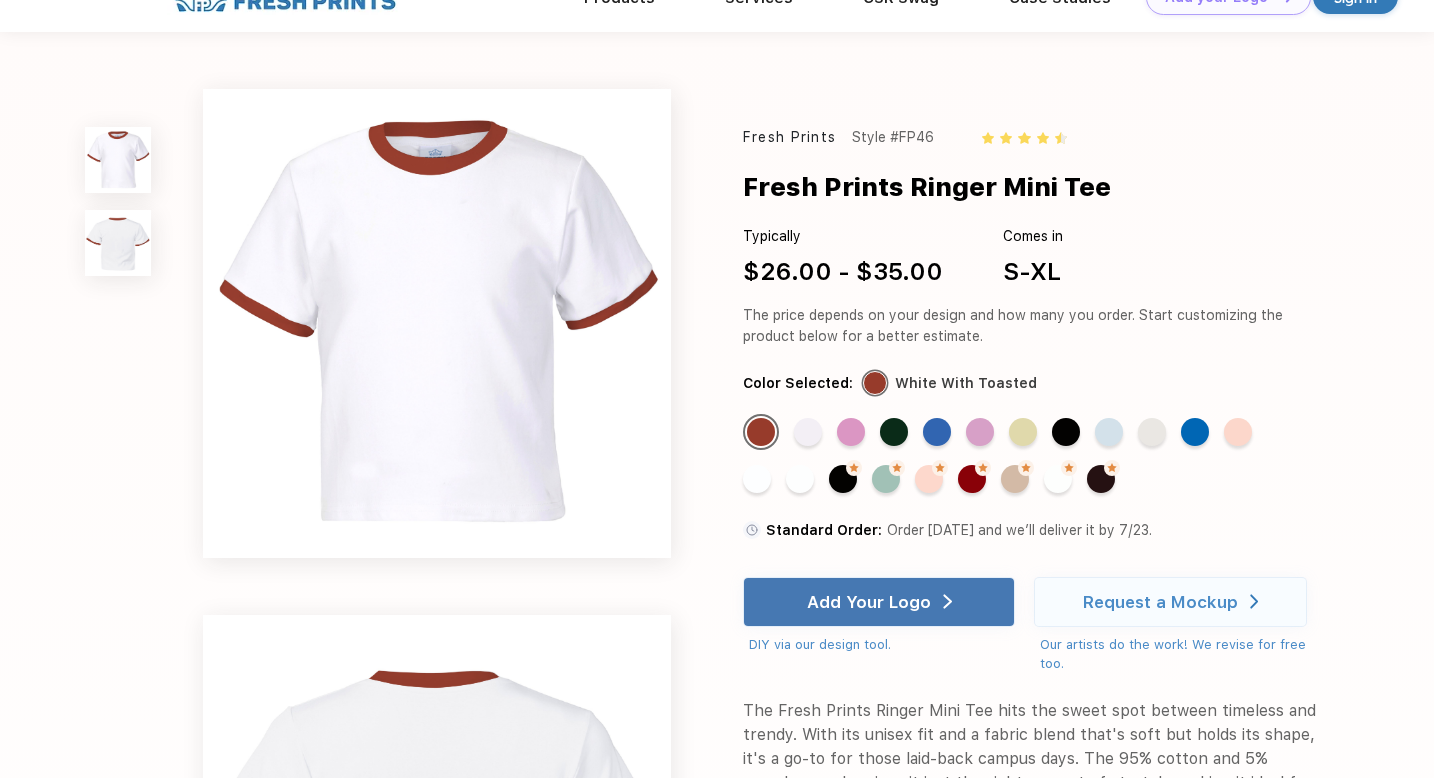 scroll, scrollTop: 0, scrollLeft: 0, axis: both 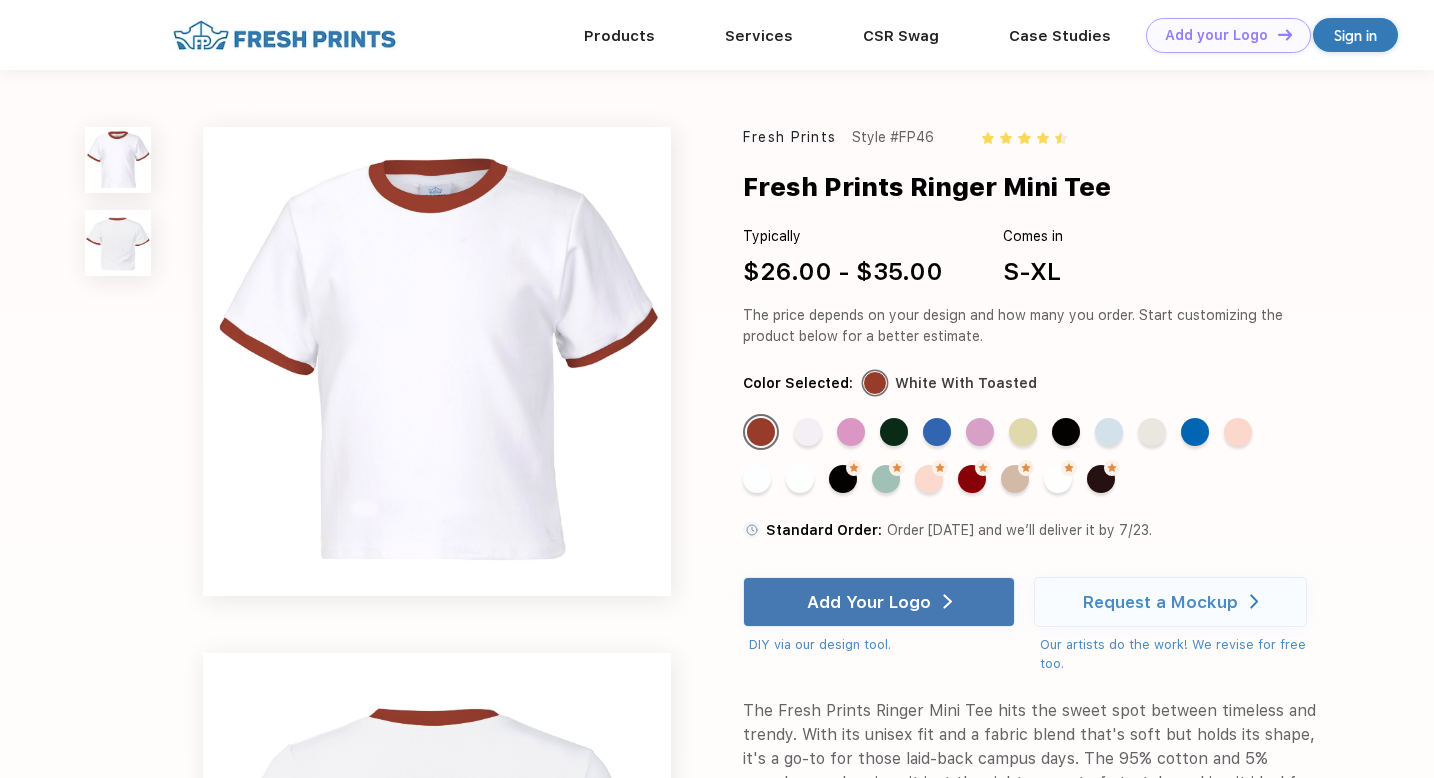 click at bounding box center [118, 243] 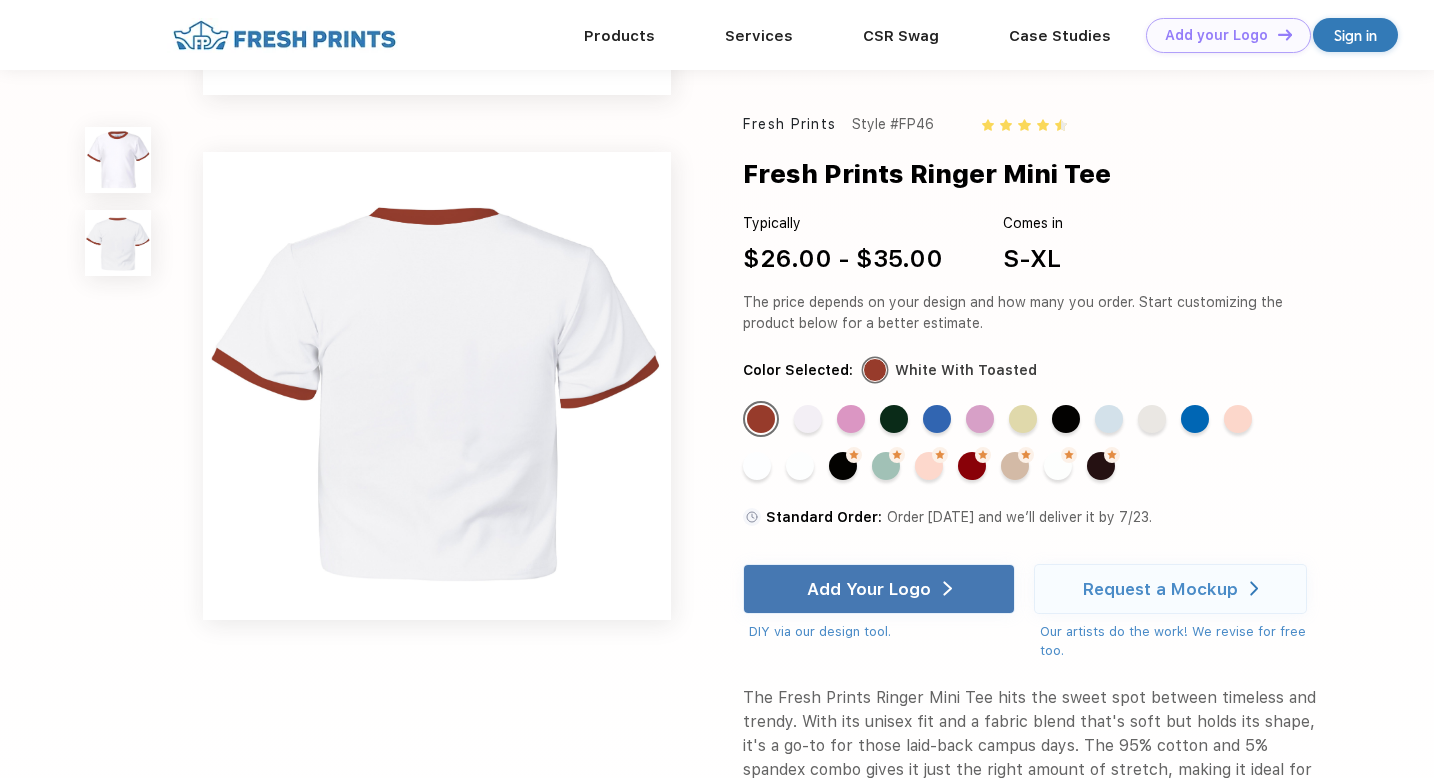 scroll, scrollTop: 446, scrollLeft: 0, axis: vertical 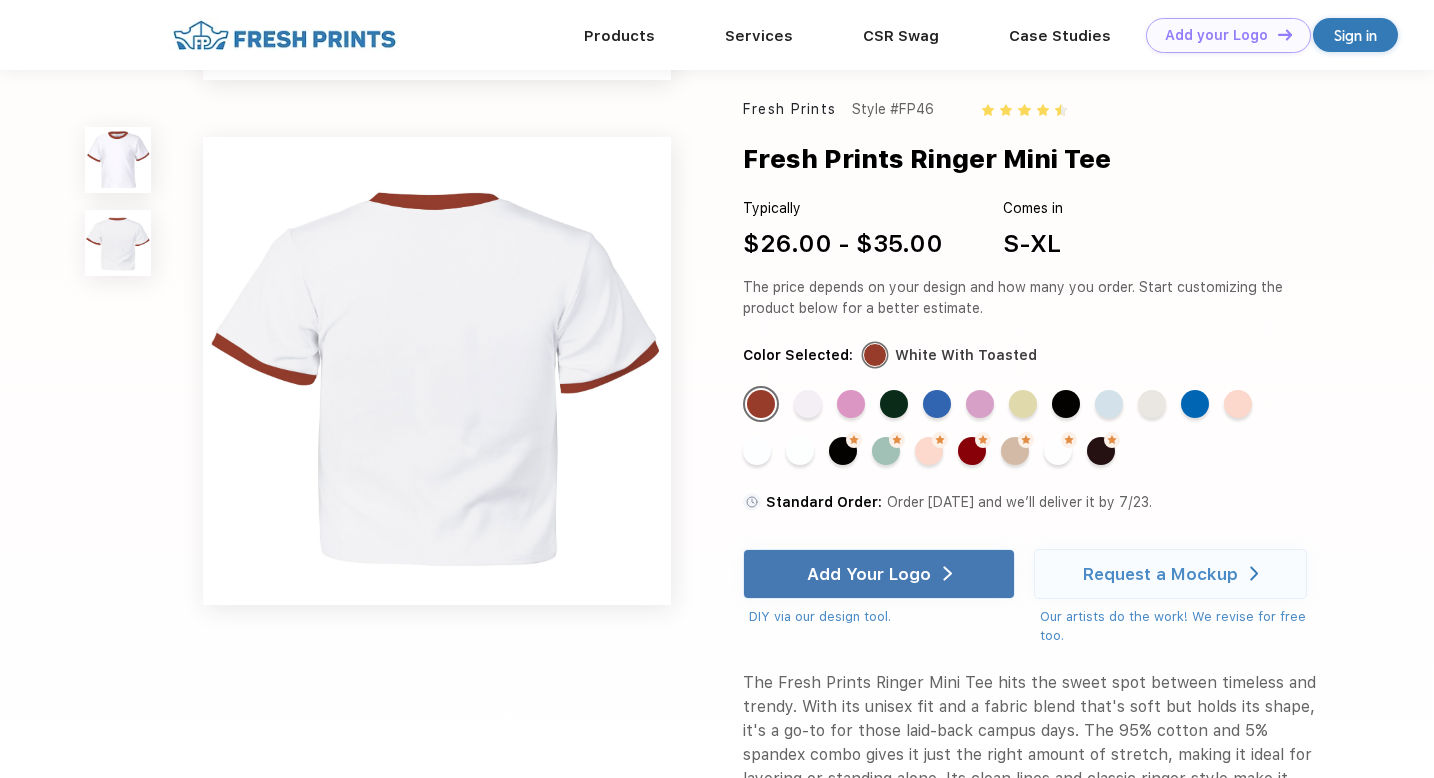 click at bounding box center [118, 160] 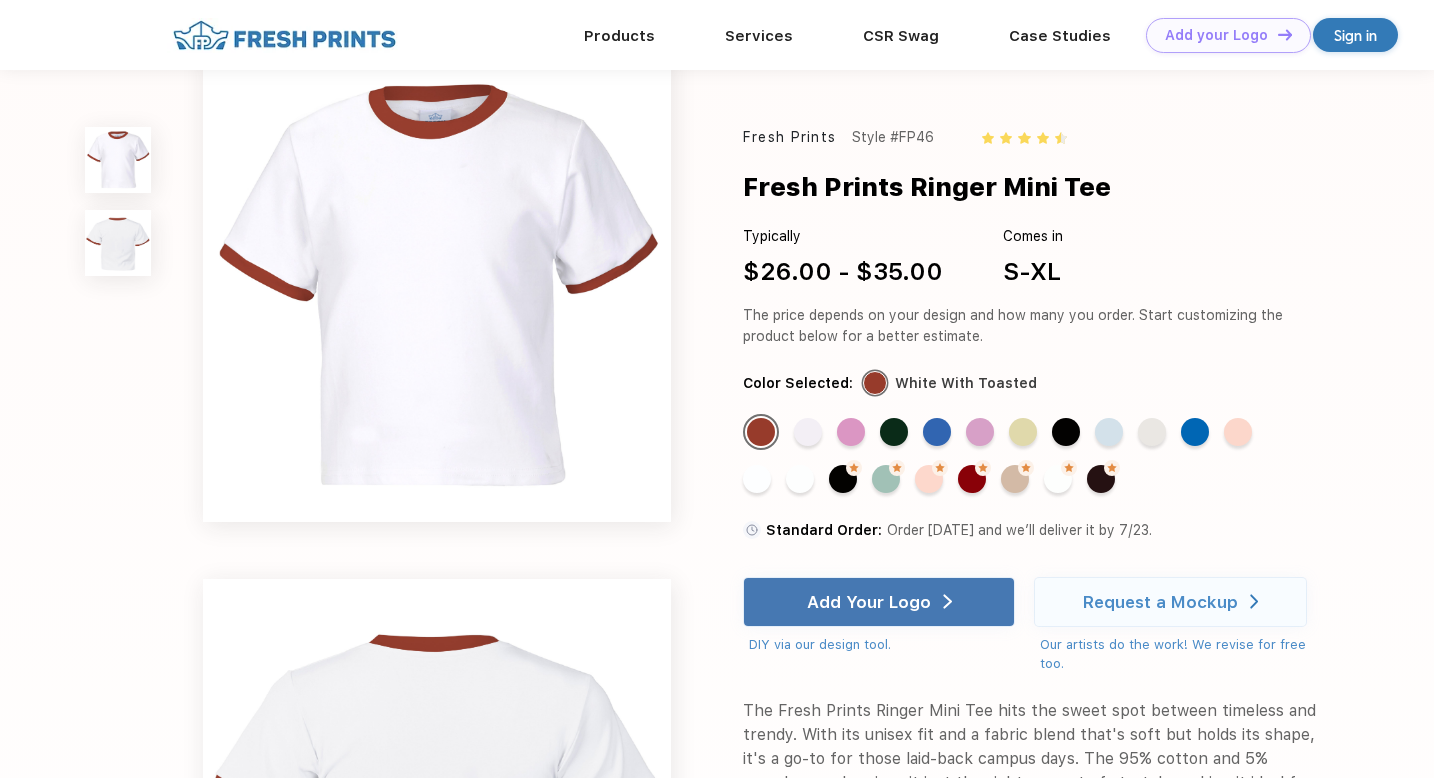 scroll, scrollTop: 0, scrollLeft: 0, axis: both 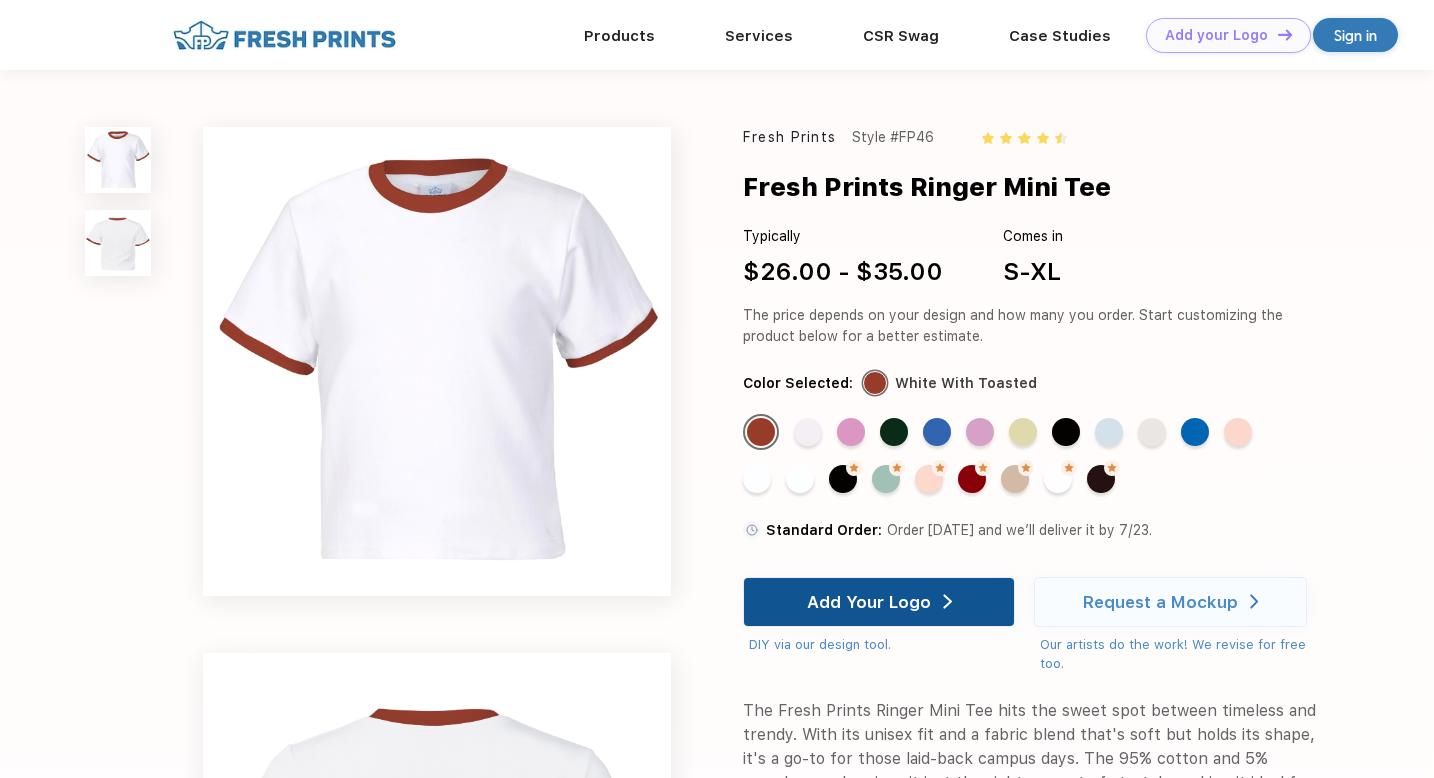click on "Add Your Logo" at bounding box center (879, 602) 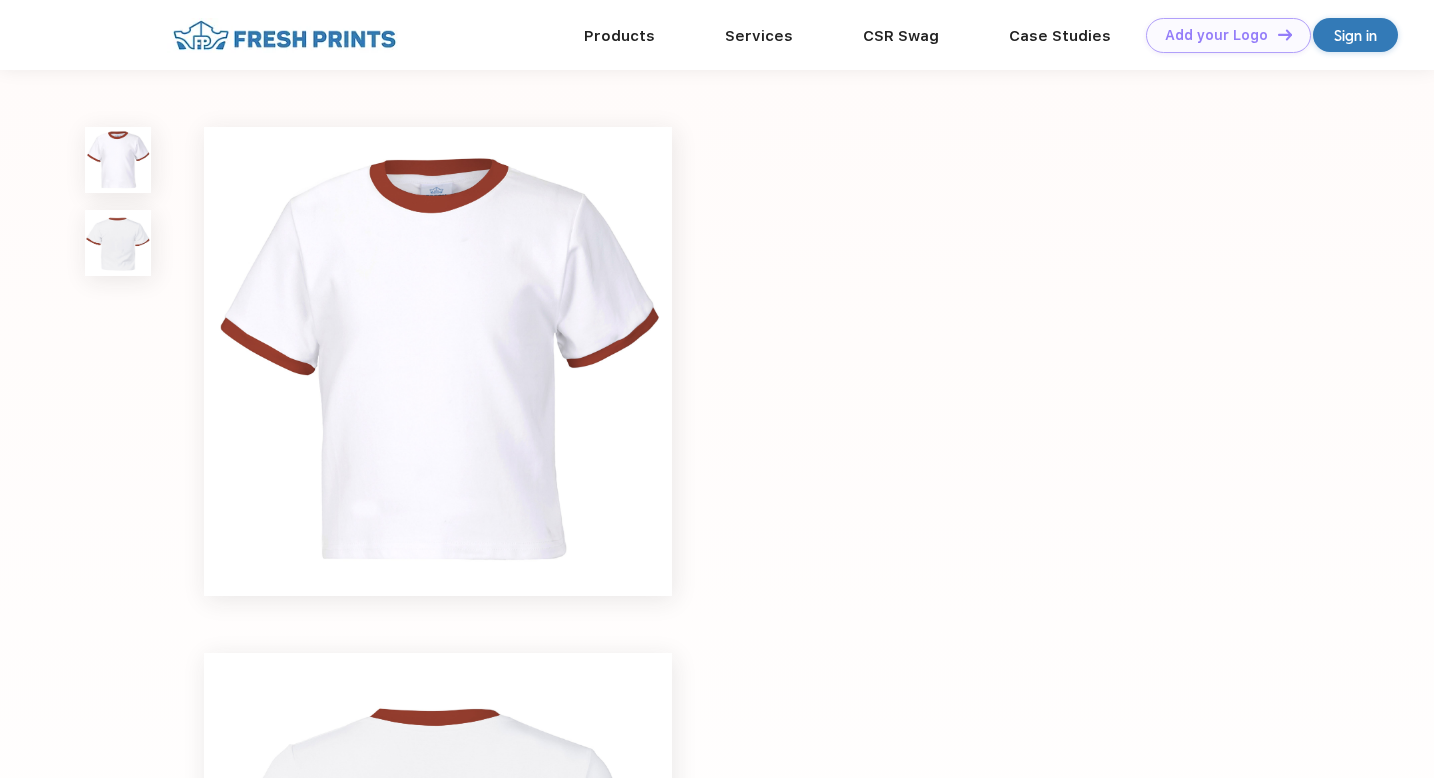scroll, scrollTop: 0, scrollLeft: 0, axis: both 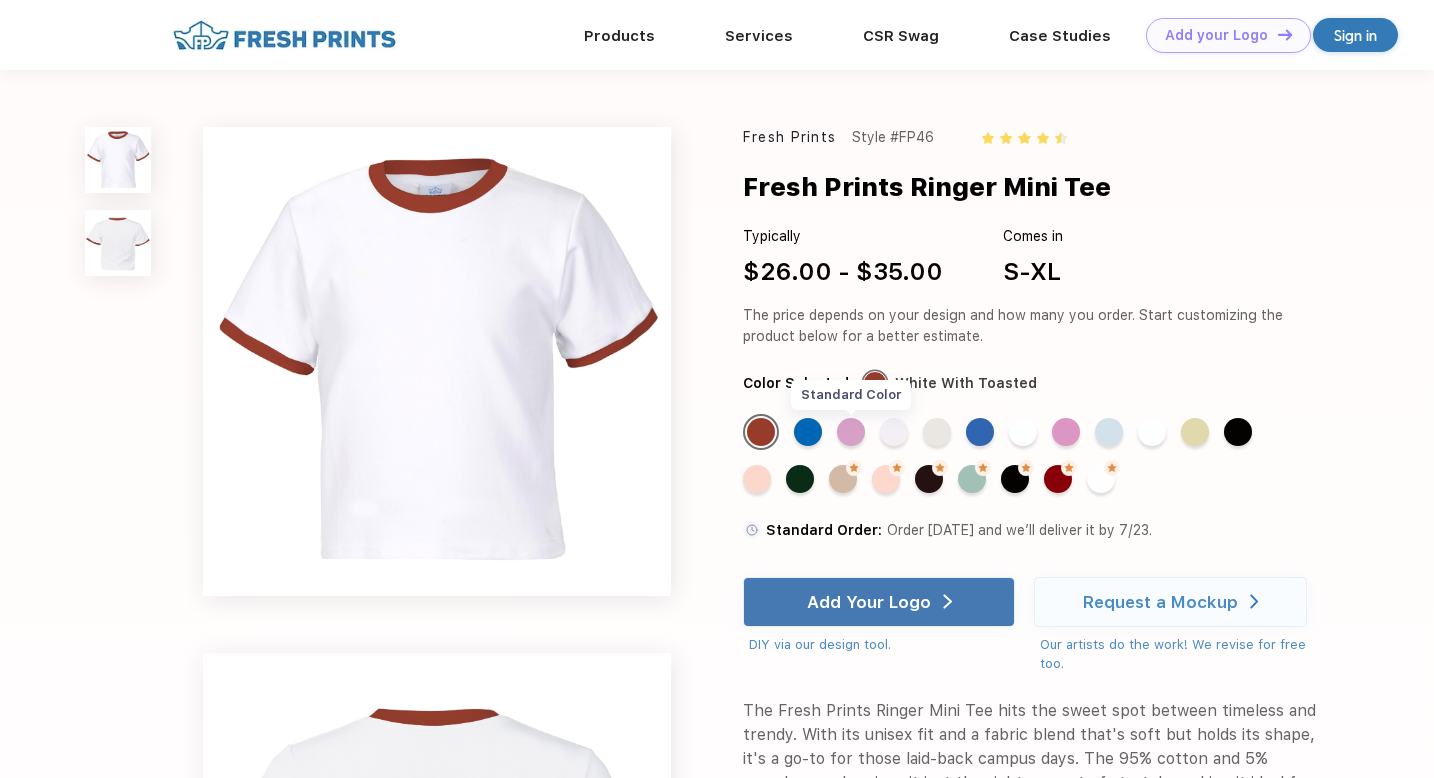 click on "Standard Color" at bounding box center (851, 432) 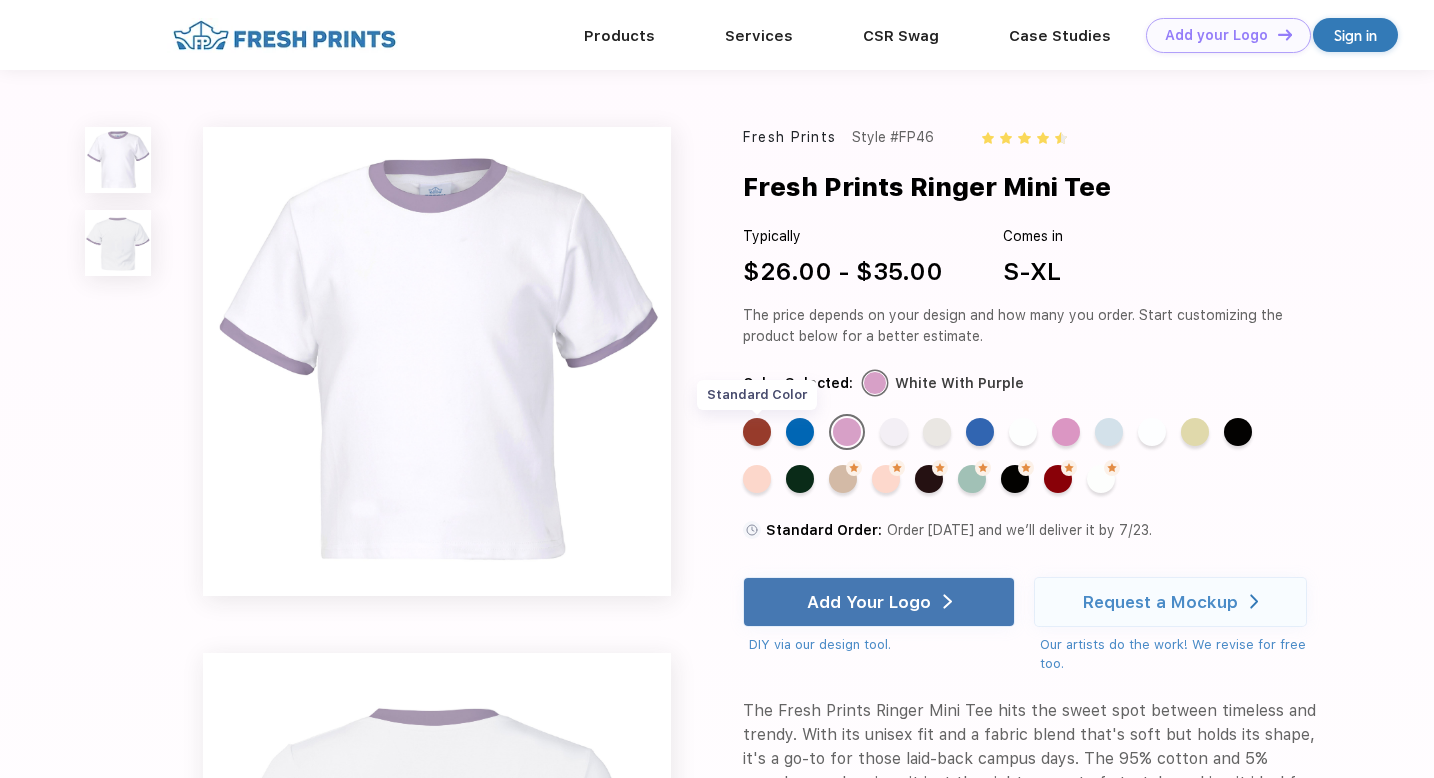click on "Standard Color" at bounding box center [757, 432] 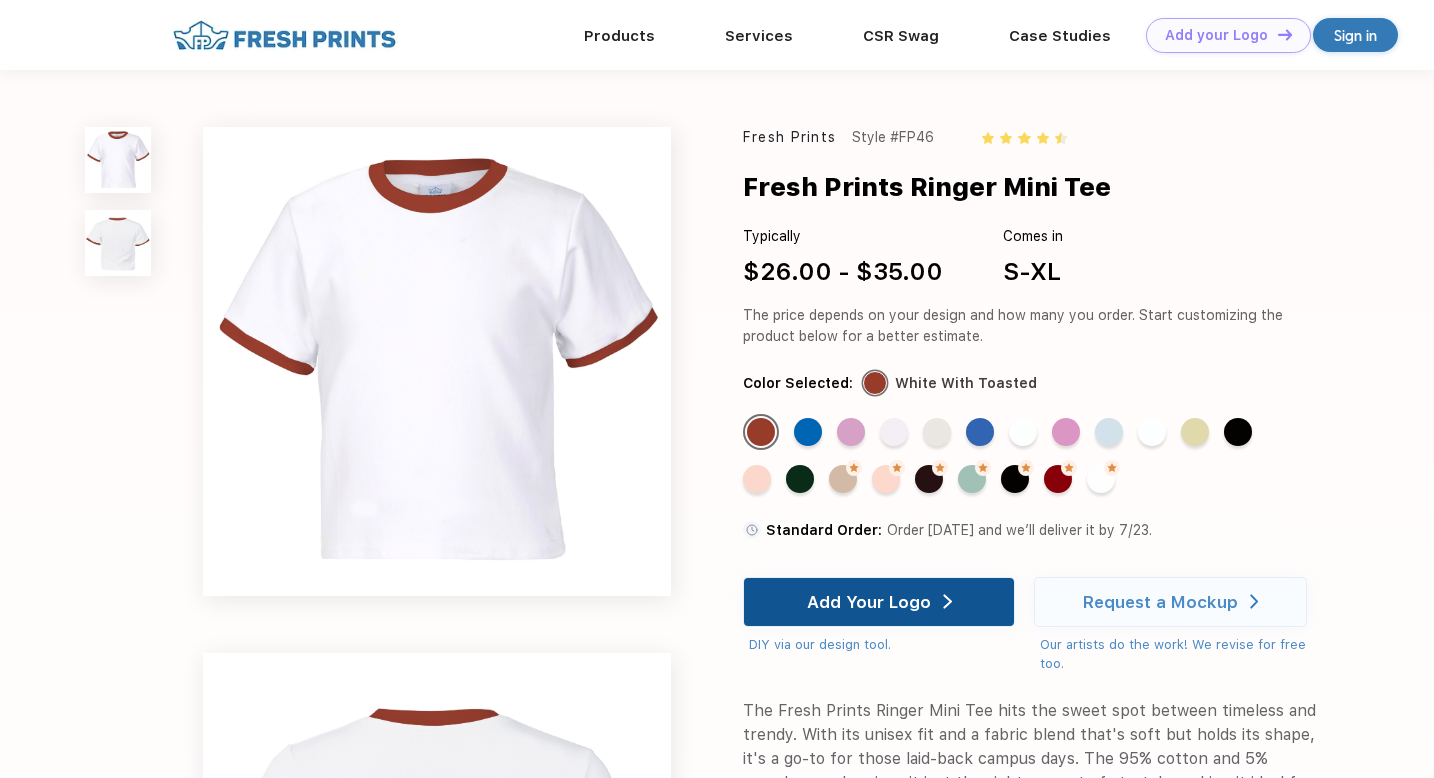 click on "Add Your Logo" at bounding box center (869, 602) 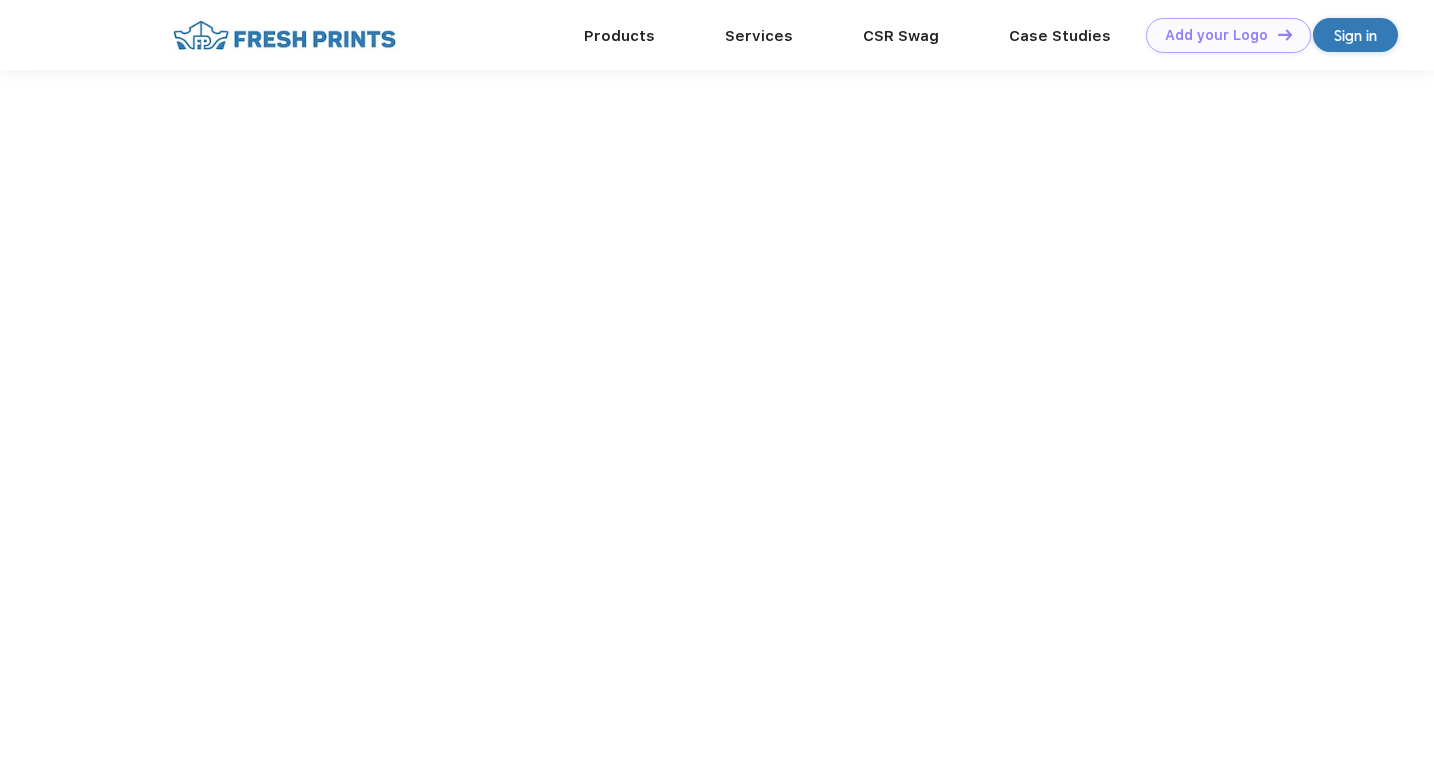scroll, scrollTop: 0, scrollLeft: 0, axis: both 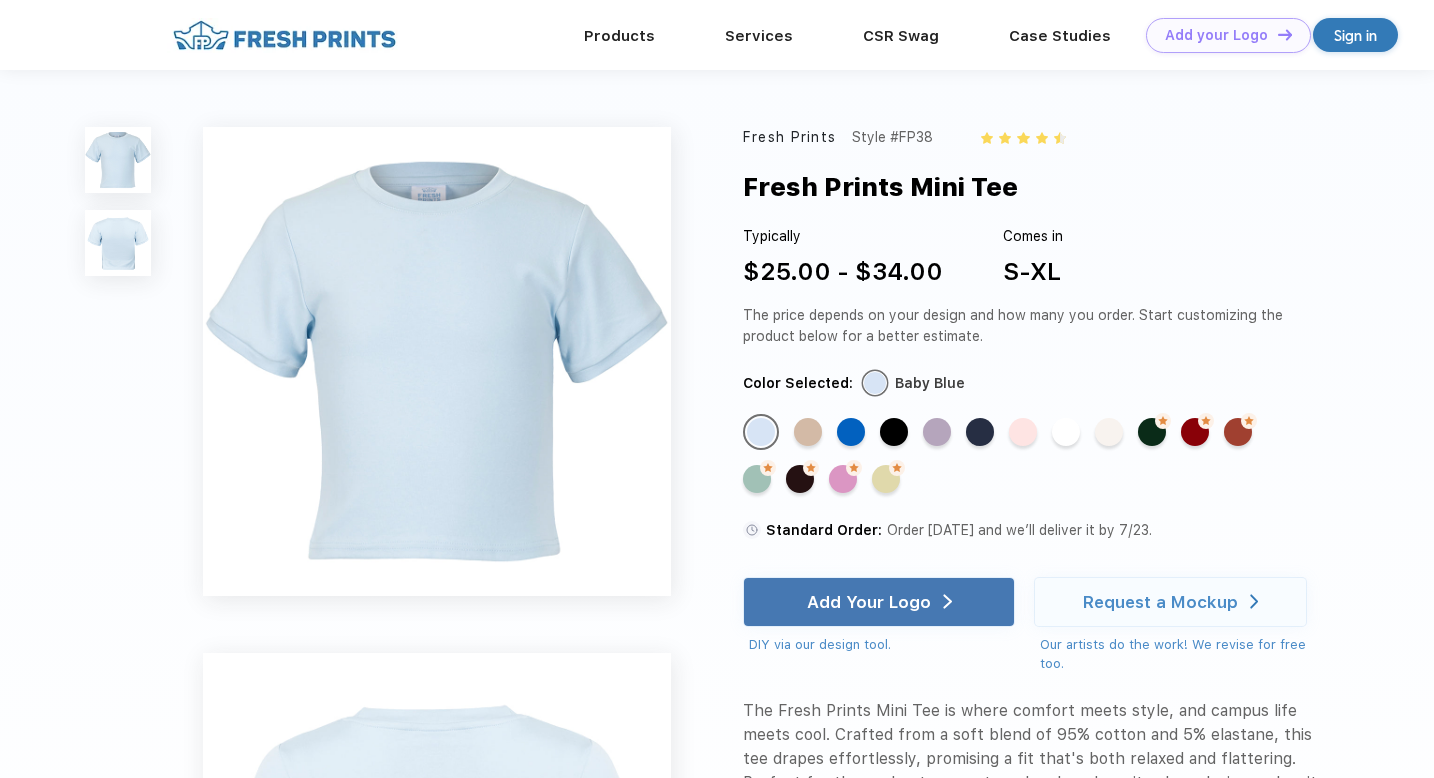 click on "Standard Color Standard Color Standard Color Standard Color Standard Color Standard Color Standard Color Standard Color Standard Color Made-to-Order Color Made-to-Order Color Made-to-Order Color Made-to-Order Color Made-to-Order Color Made-to-Order Color Made-to-Order Color" at bounding box center [1021, 461] 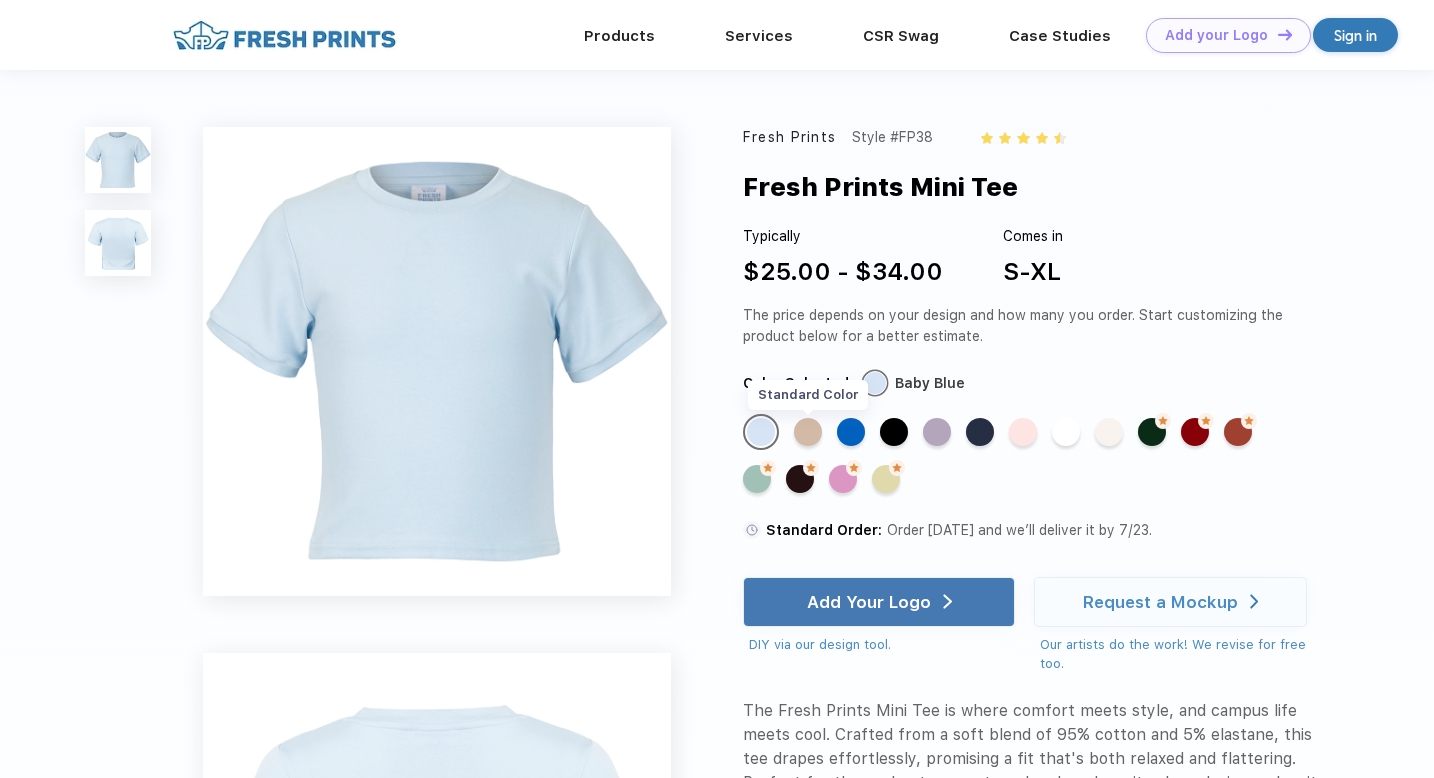 click on "Standard Color" at bounding box center (808, 432) 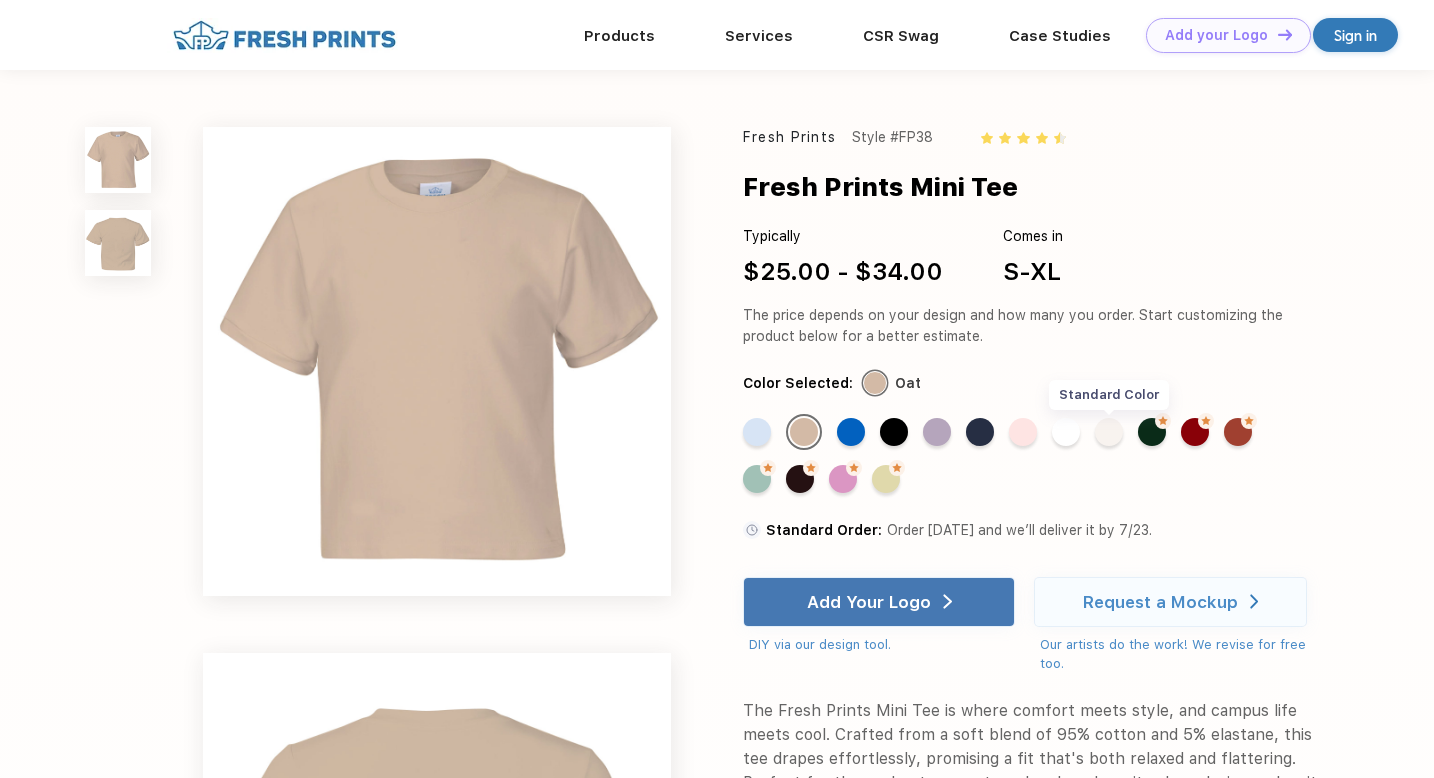 click on "Standard Color" at bounding box center (1109, 432) 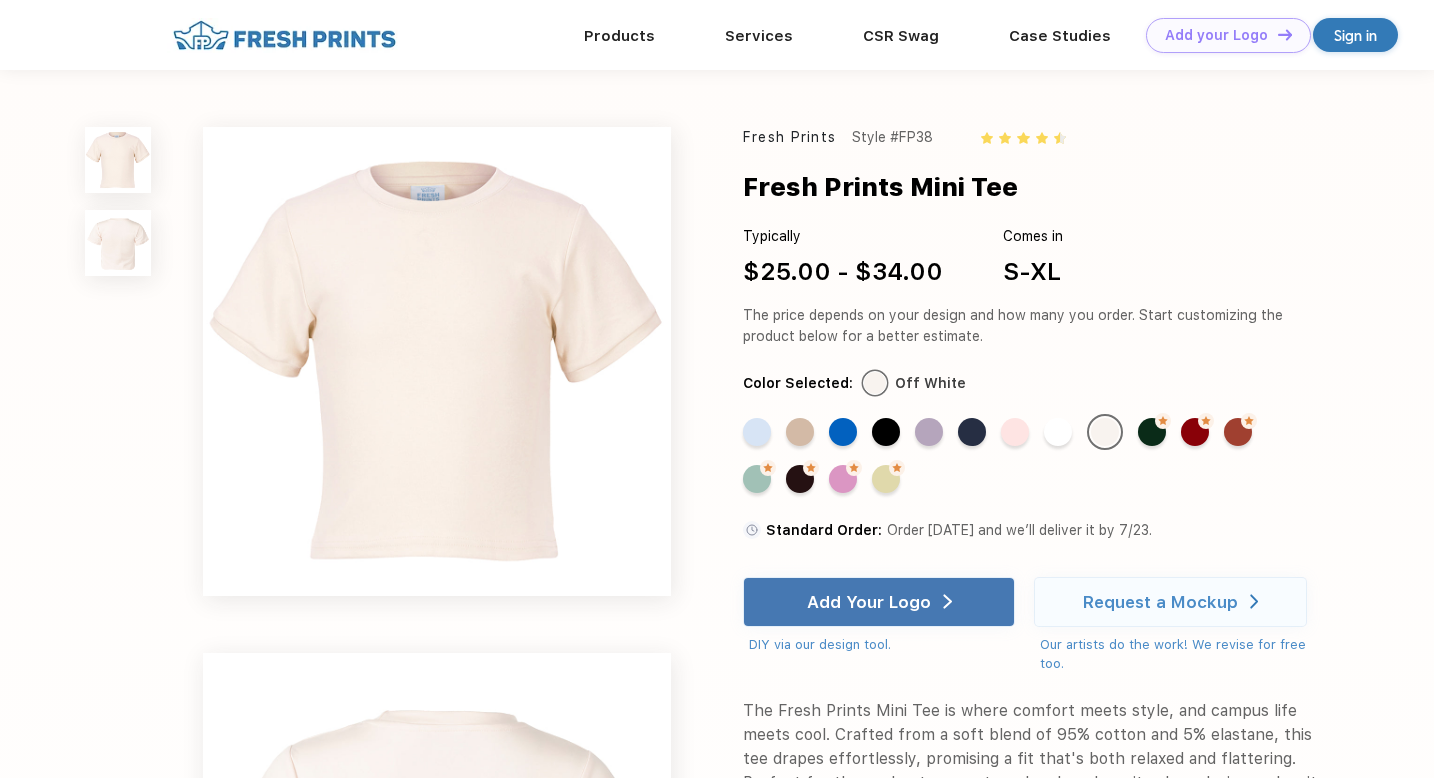 click on "Standard Color Standard Color Standard Color Standard Color Standard Color Standard Color Standard Color Standard Color Standard Color Made-to-Order Color Made-to-Order Color Made-to-Order Color Made-to-Order Color Made-to-Order Color Made-to-Order Color Made-to-Order Color" at bounding box center [1021, 461] 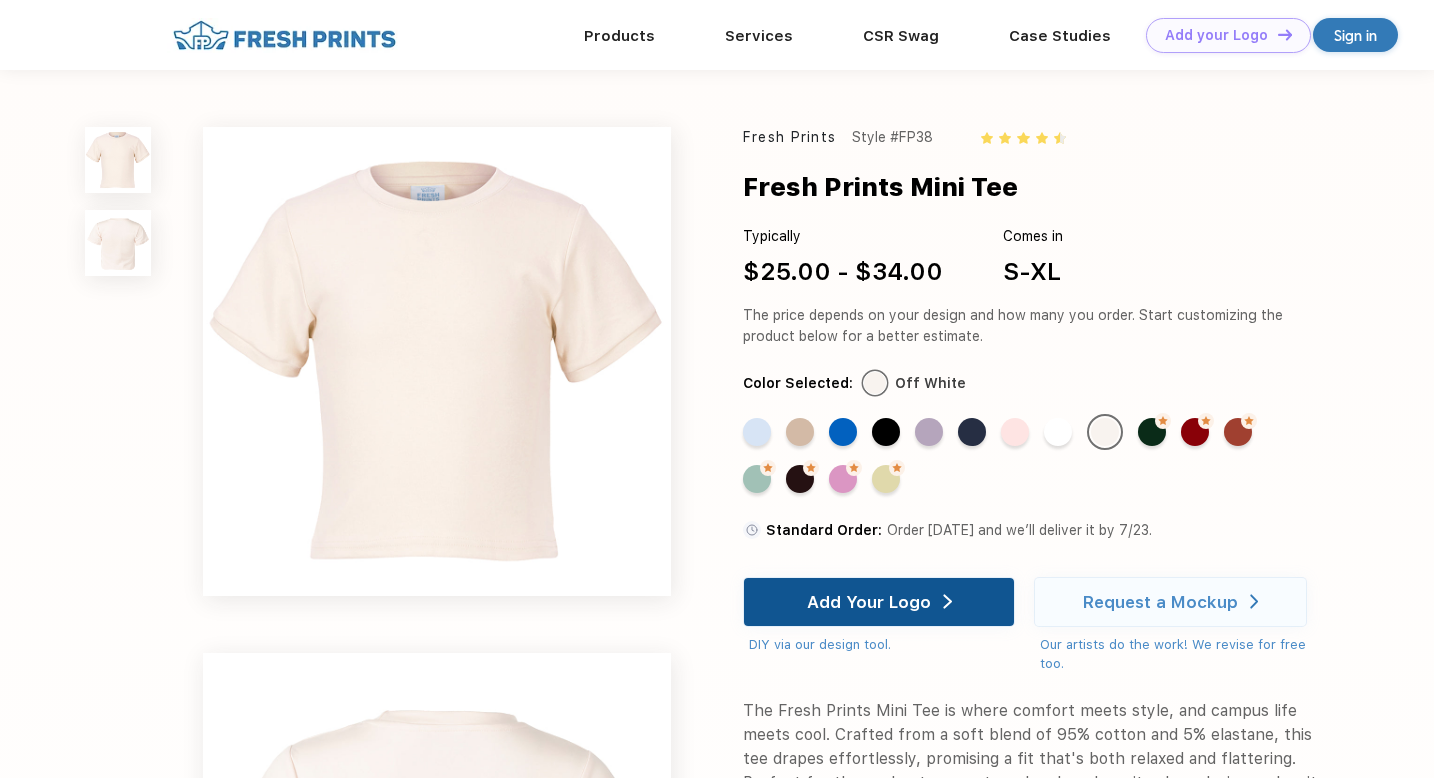 click on "Add Your Logo" at bounding box center [869, 602] 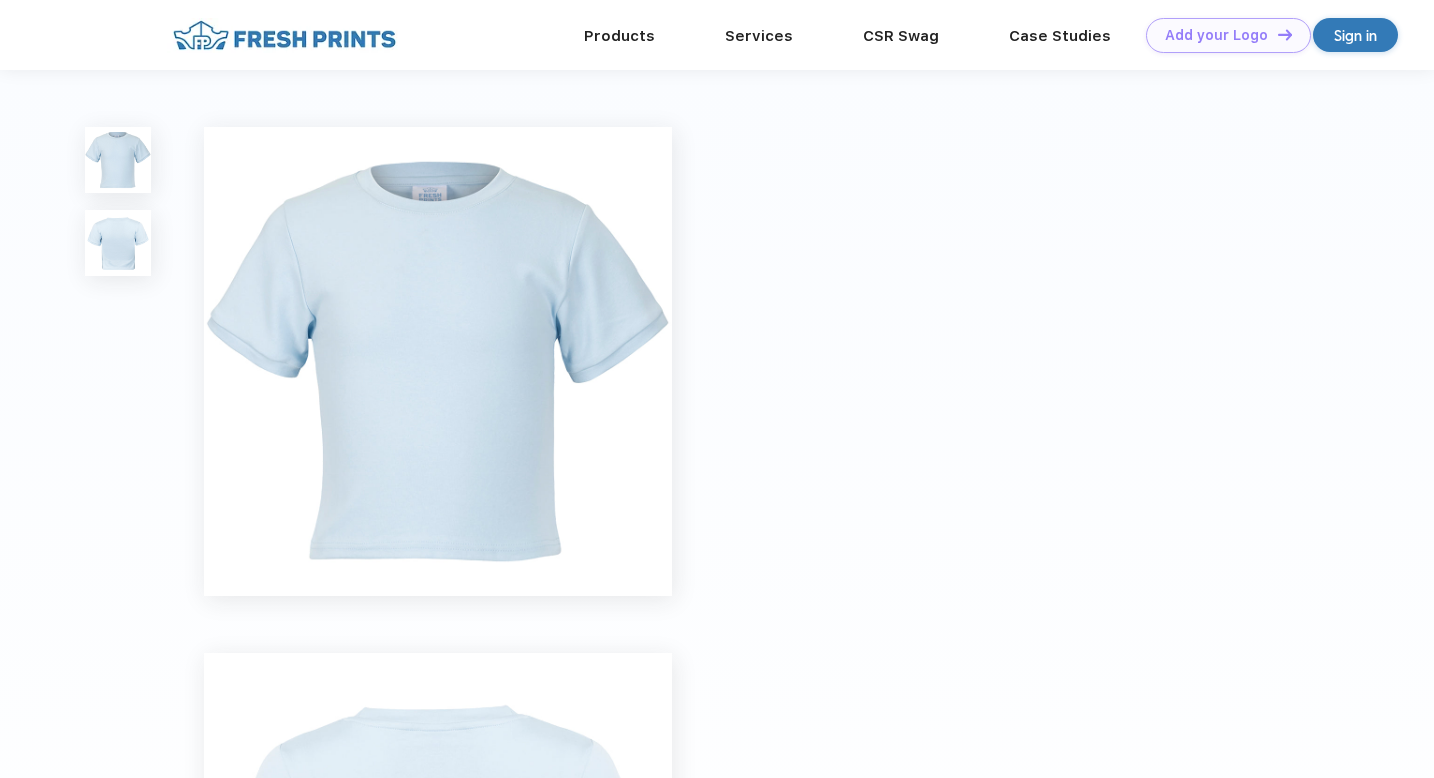 scroll, scrollTop: 0, scrollLeft: 0, axis: both 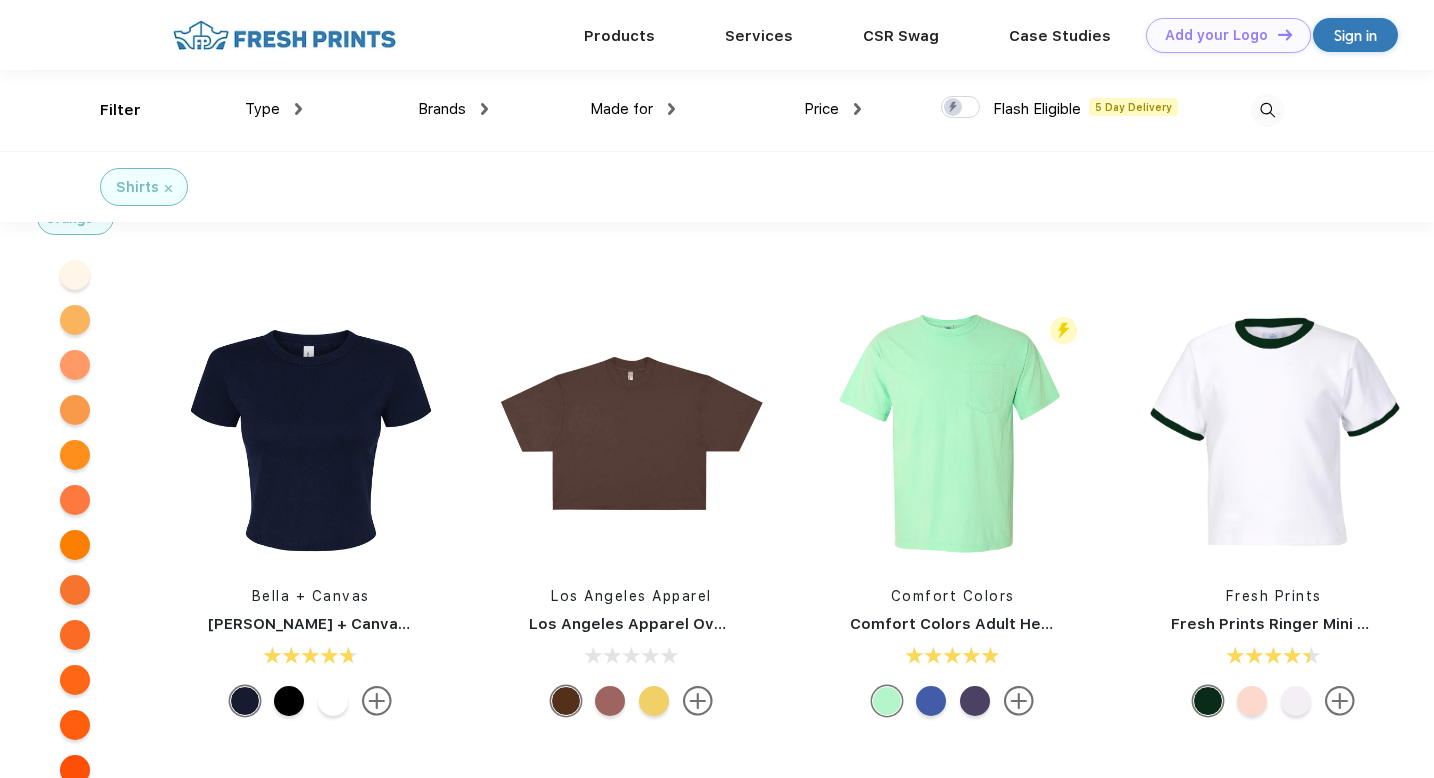 click at bounding box center [1296, 701] 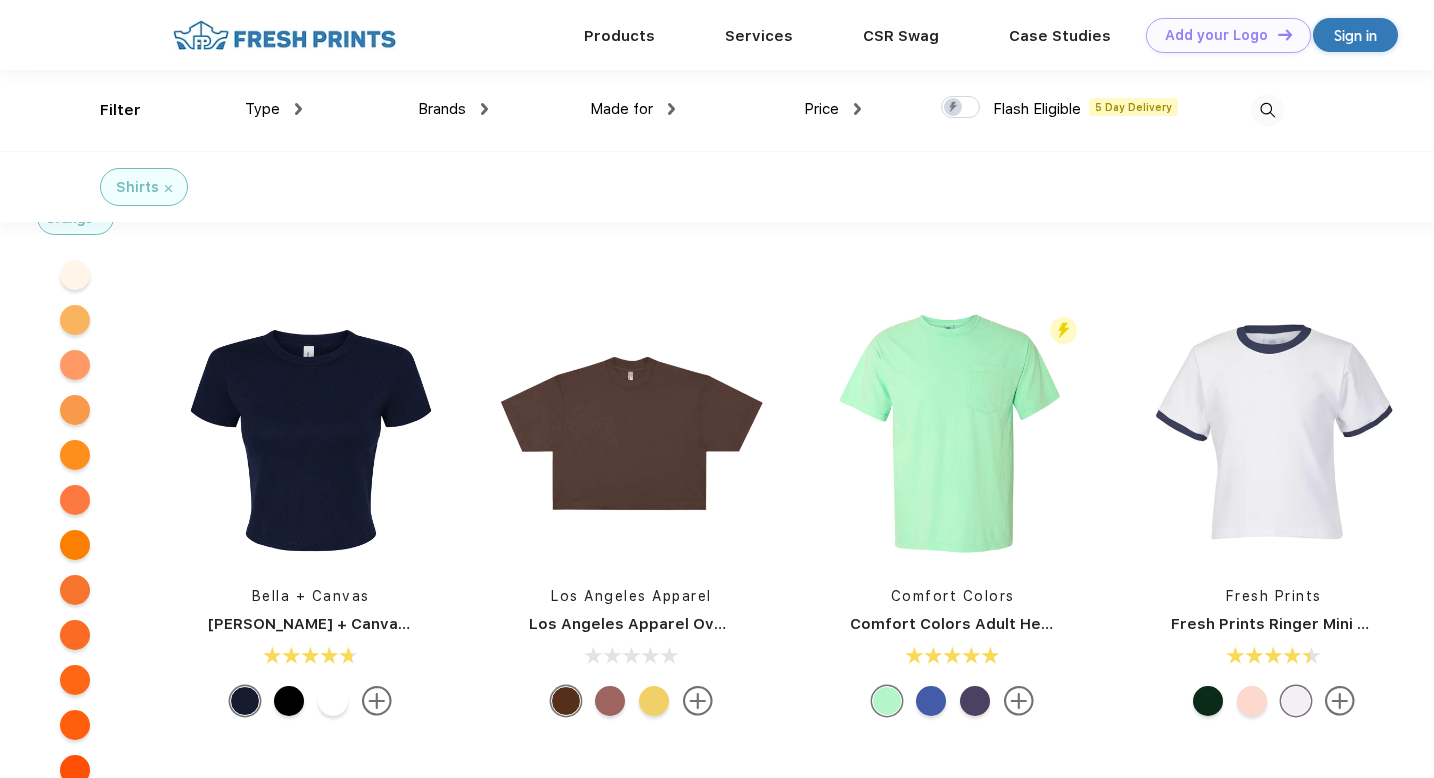 click at bounding box center (1252, 701) 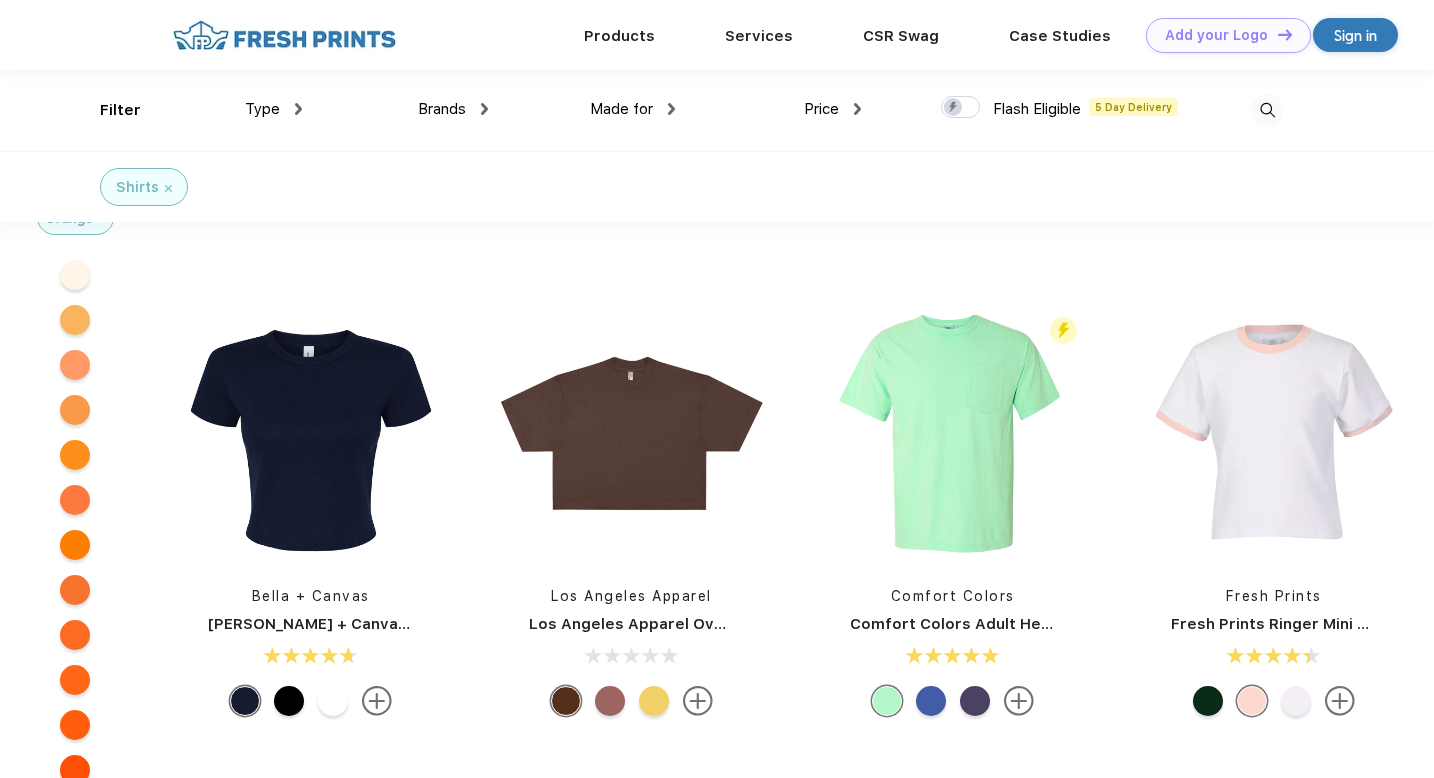 click at bounding box center (1208, 701) 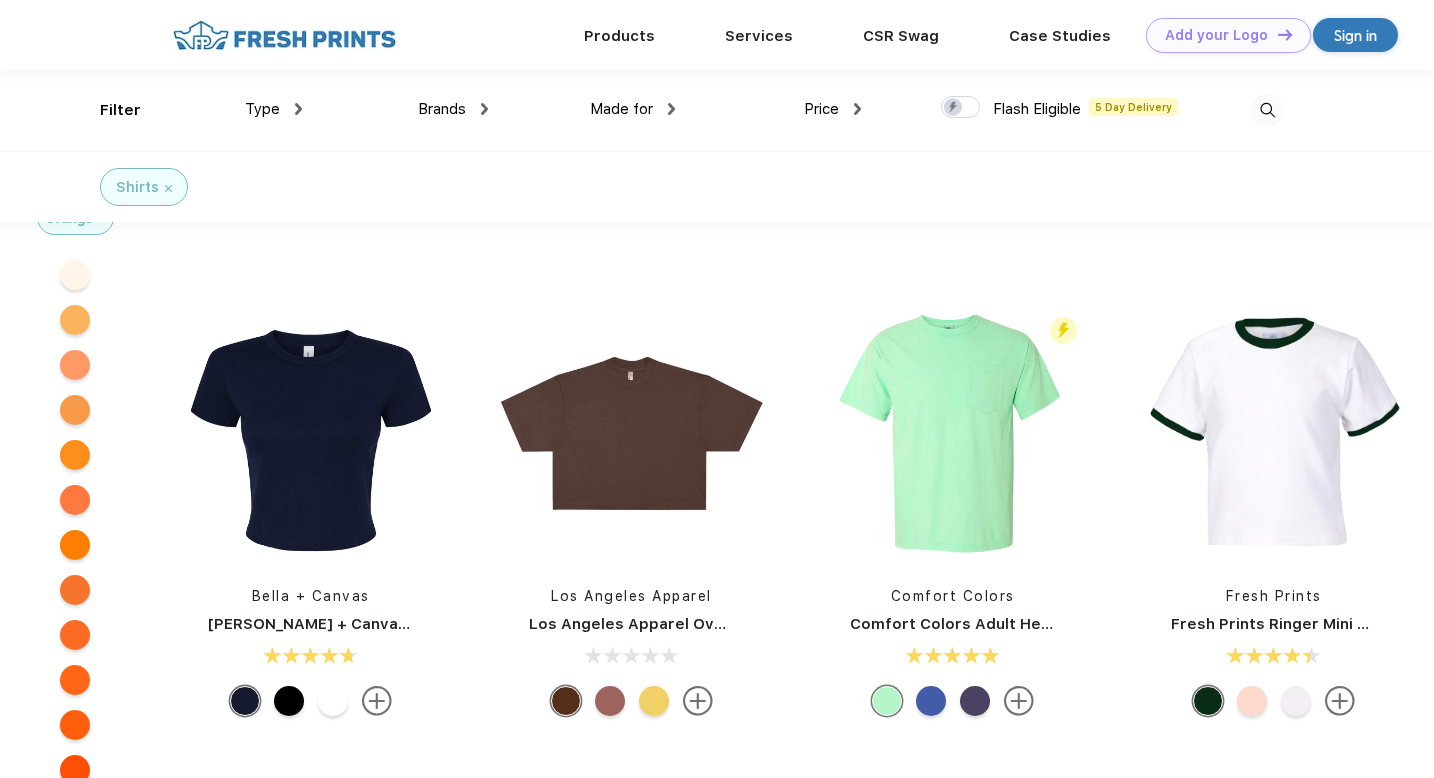 click at bounding box center (1340, 701) 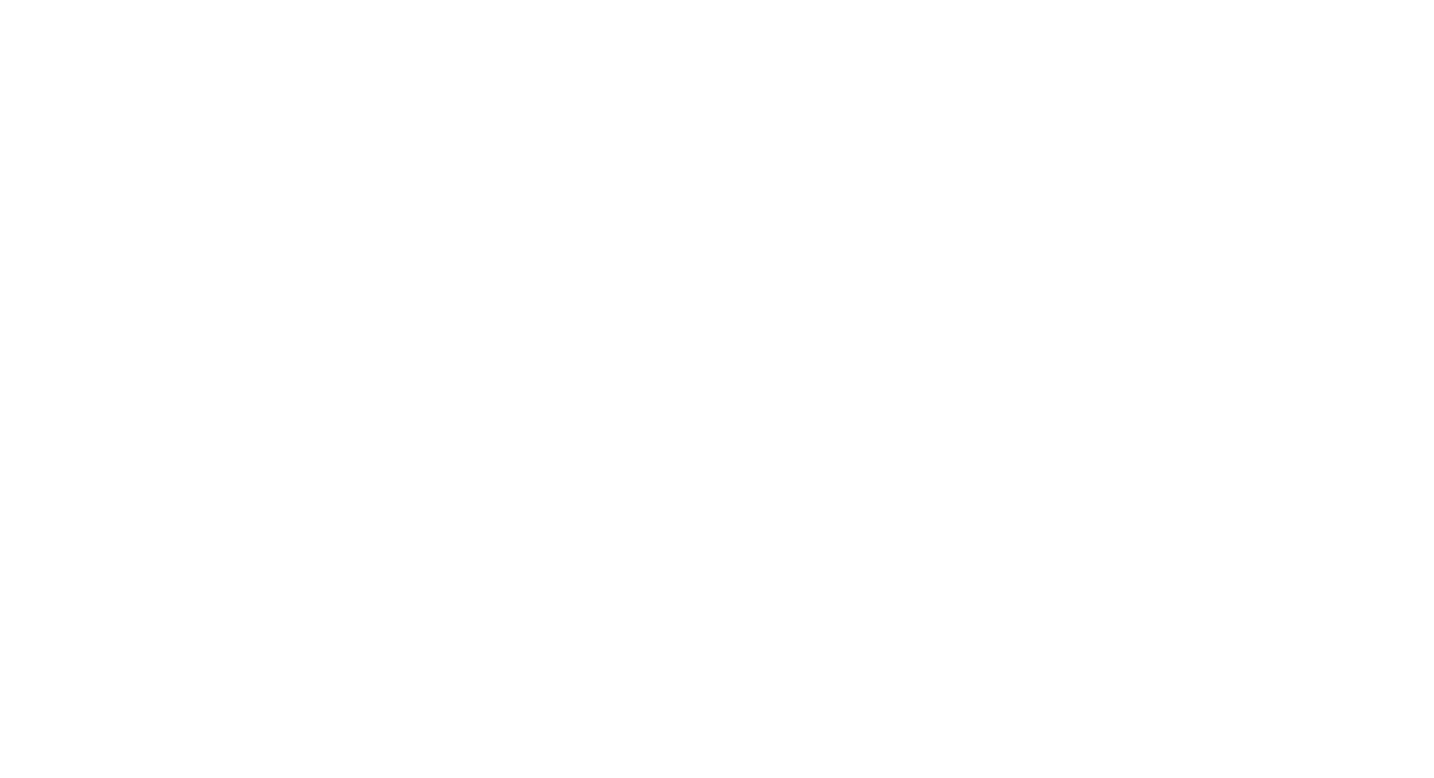 scroll, scrollTop: 0, scrollLeft: 0, axis: both 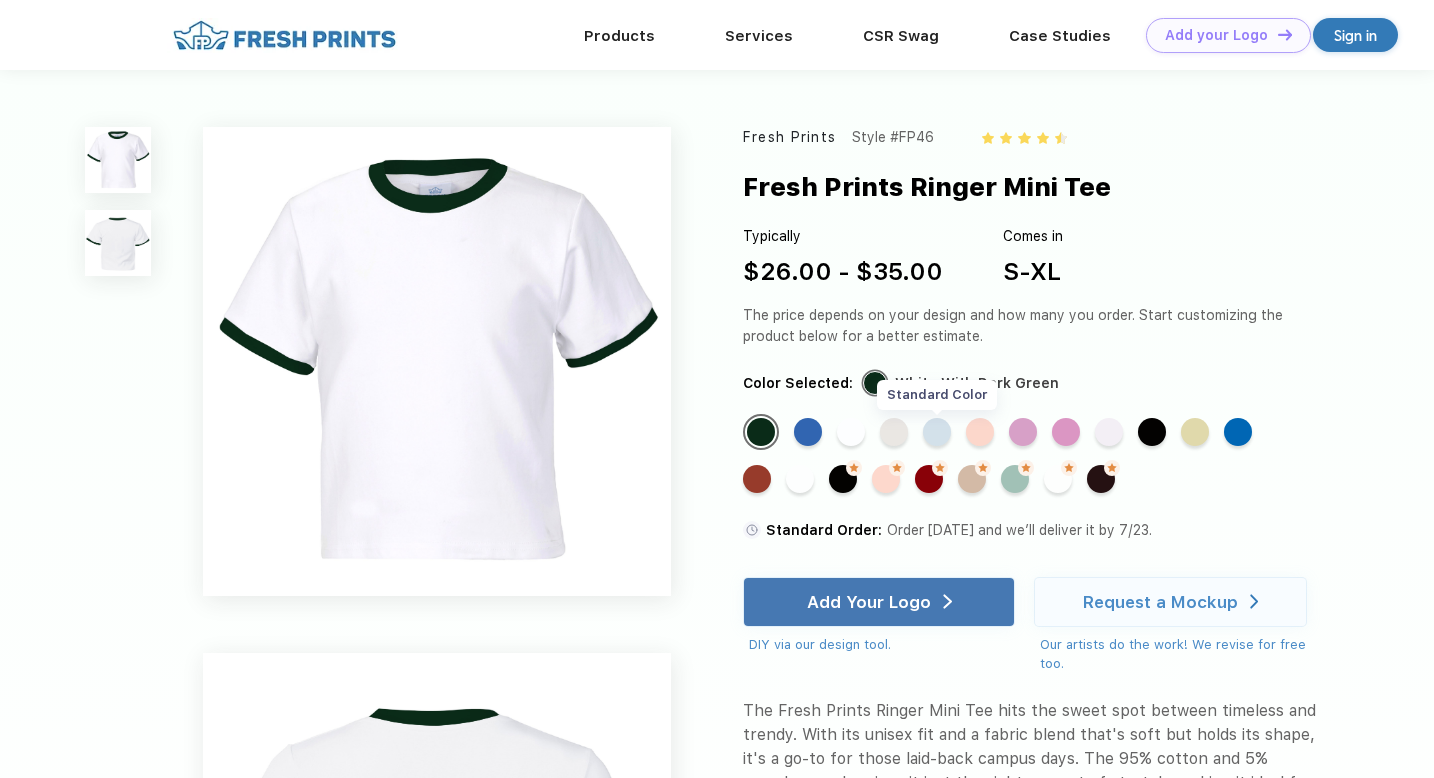 click on "Standard Color" at bounding box center [937, 432] 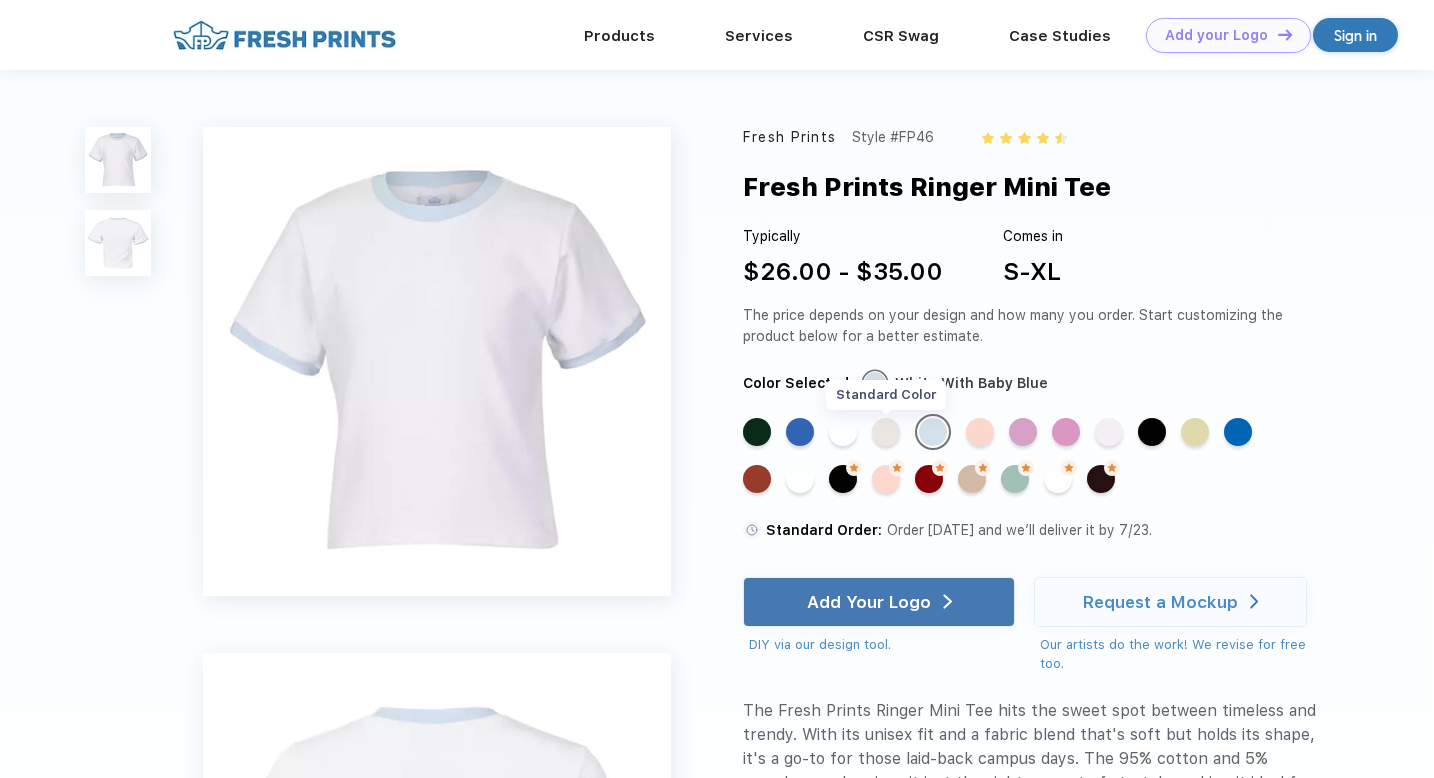 click on "Standard Color" at bounding box center [886, 432] 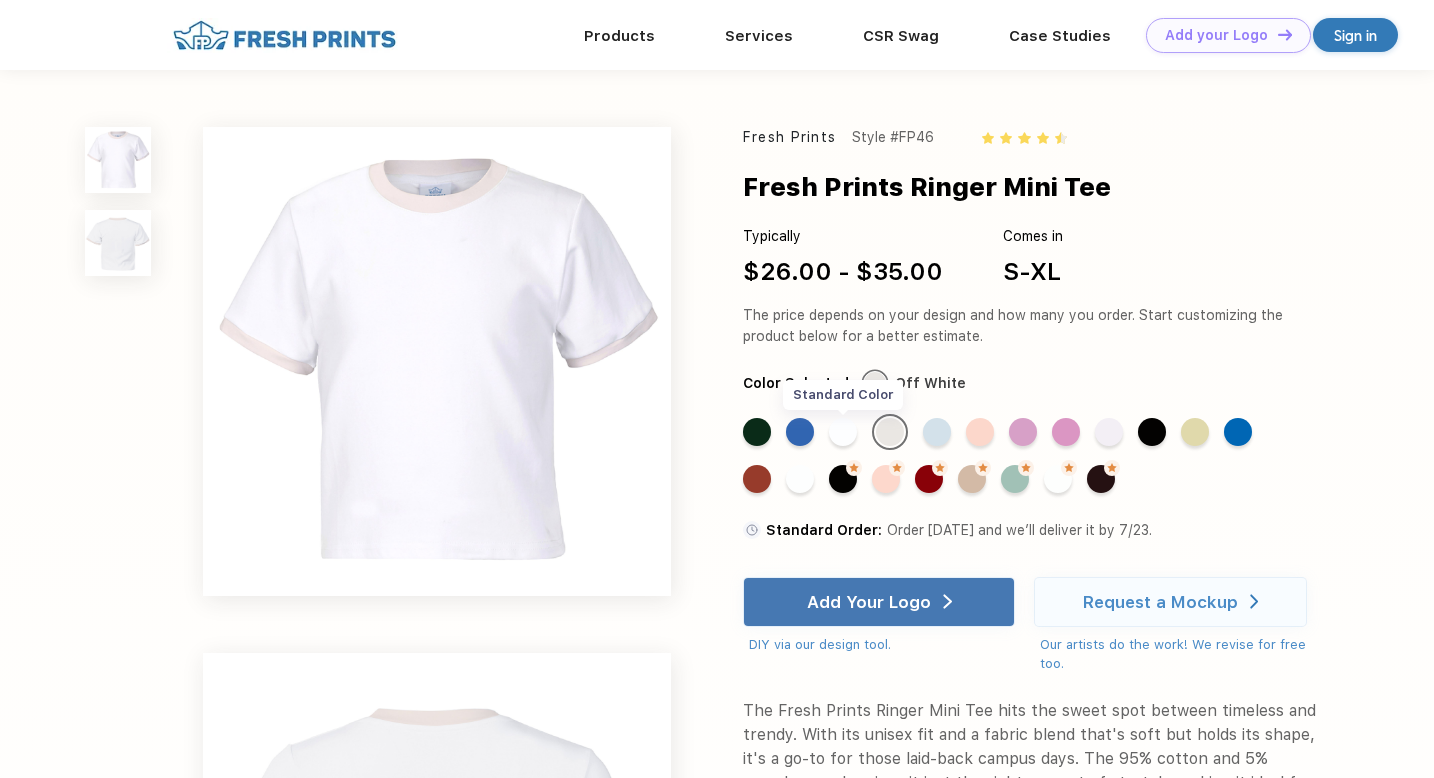 click on "Standard Color" at bounding box center [843, 432] 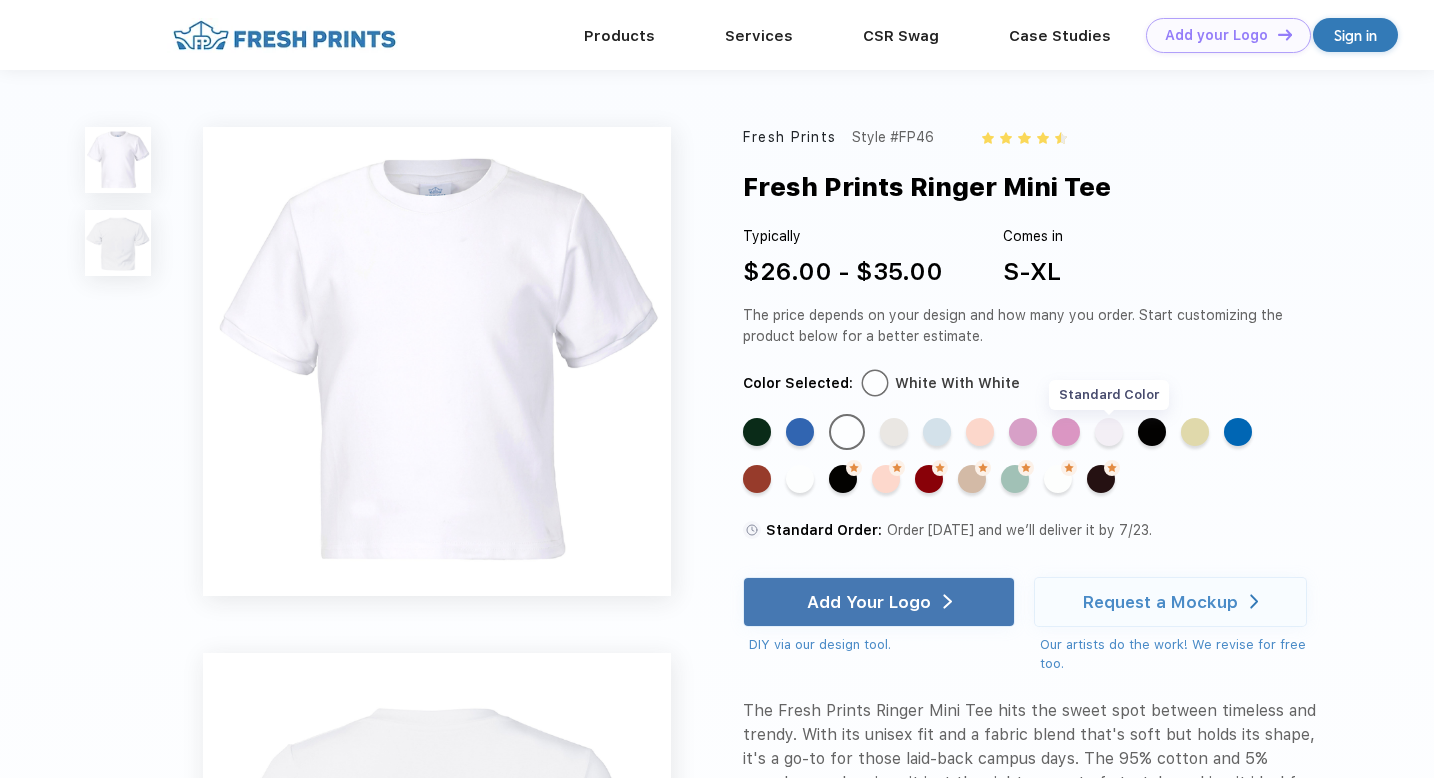 click on "Standard Color" at bounding box center [1109, 432] 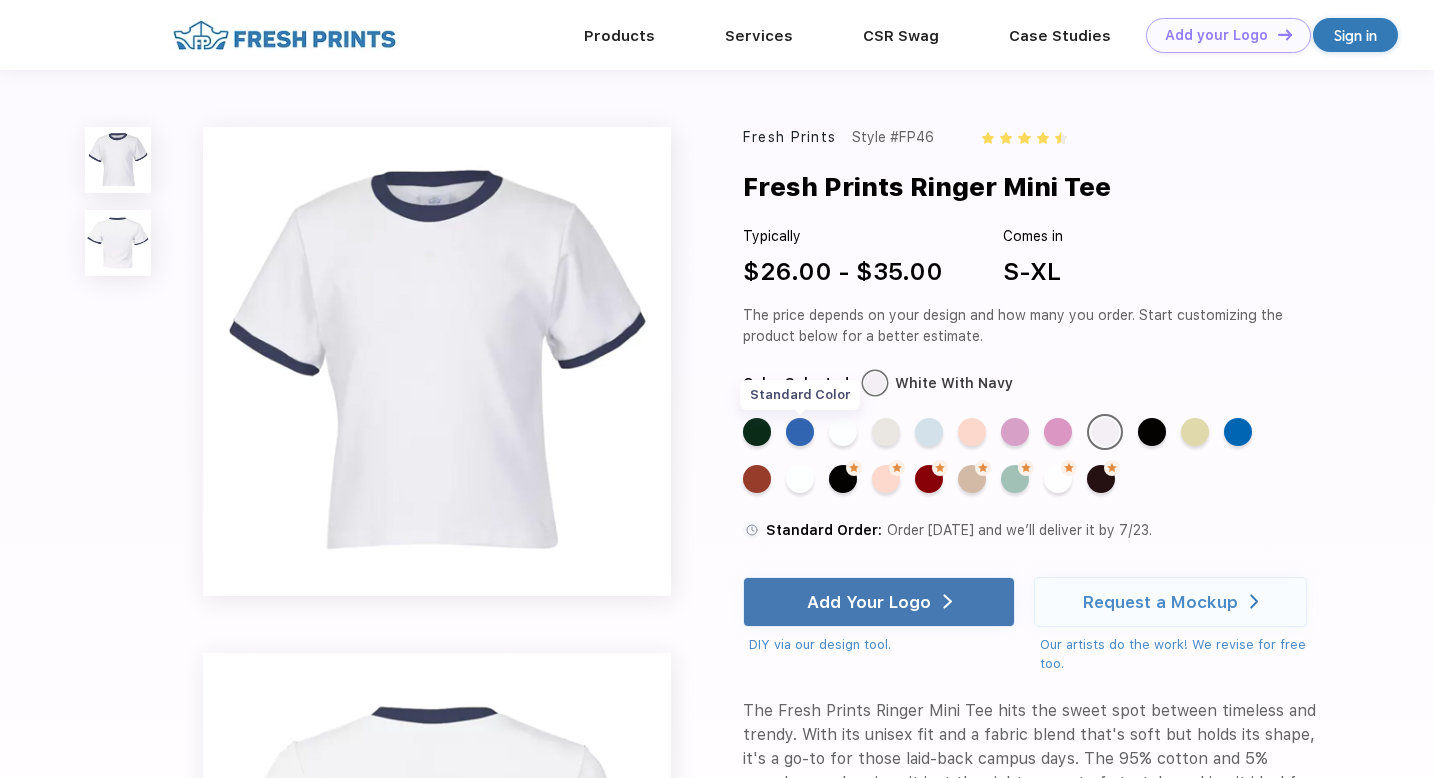 click on "Standard Color" at bounding box center [800, 432] 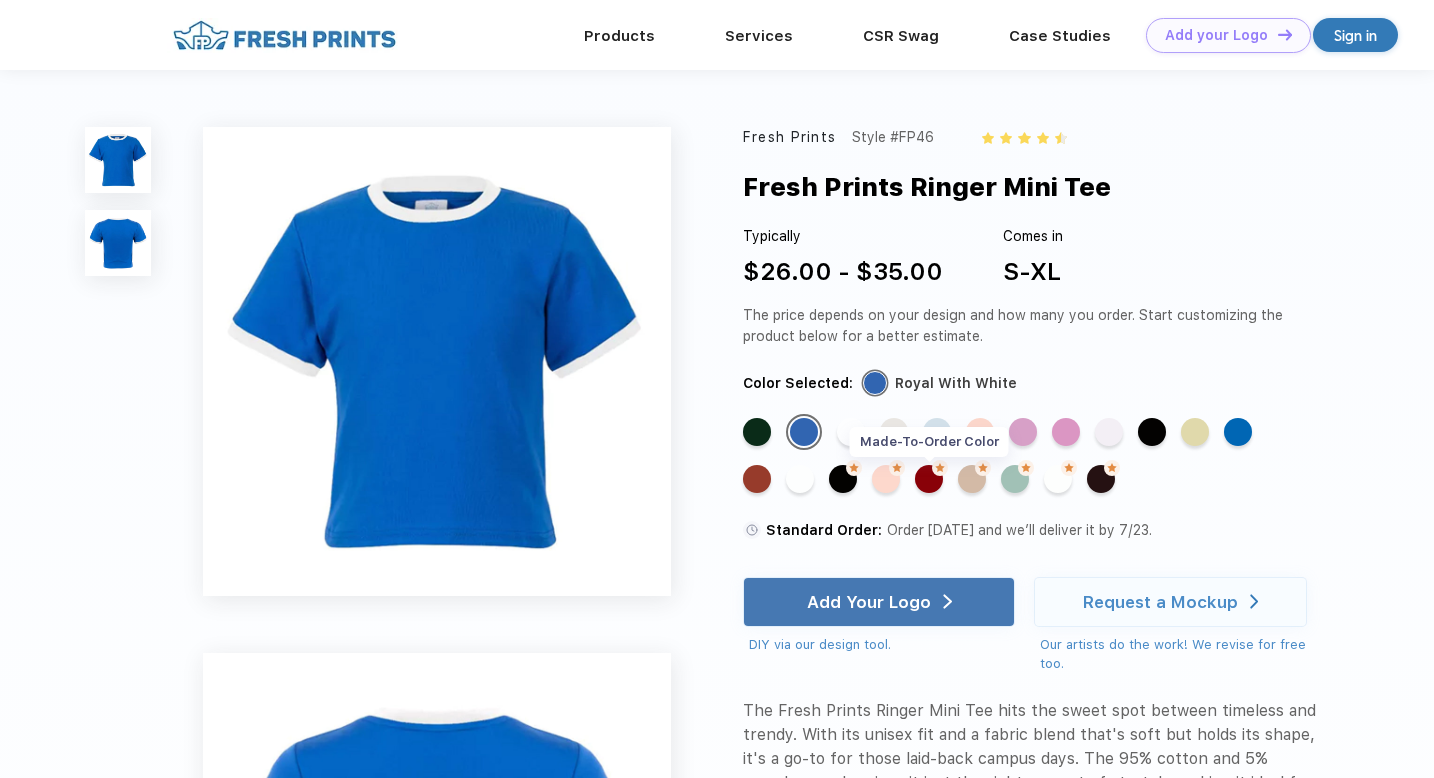 click on "Made-to-Order Color" at bounding box center (929, 479) 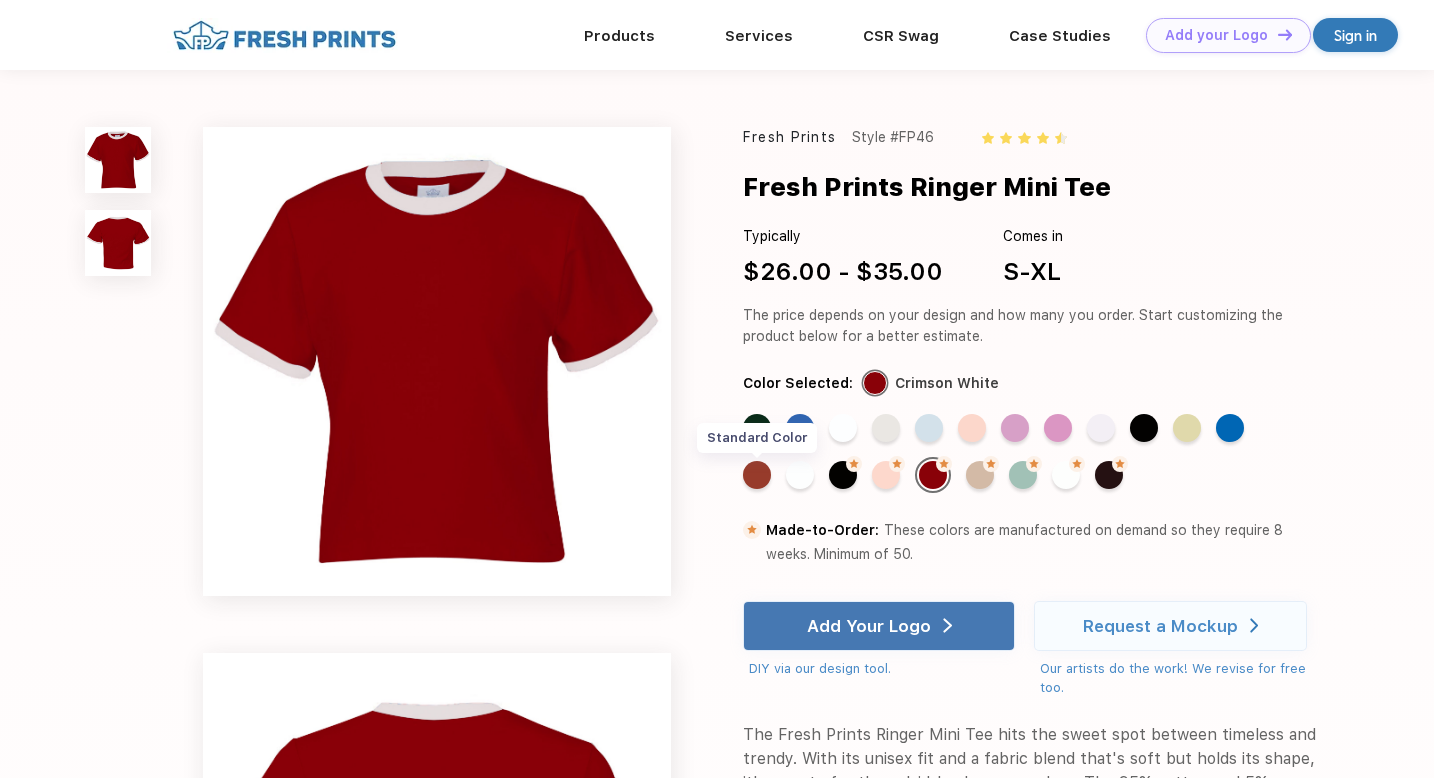 click on "Standard Color" at bounding box center (757, 475) 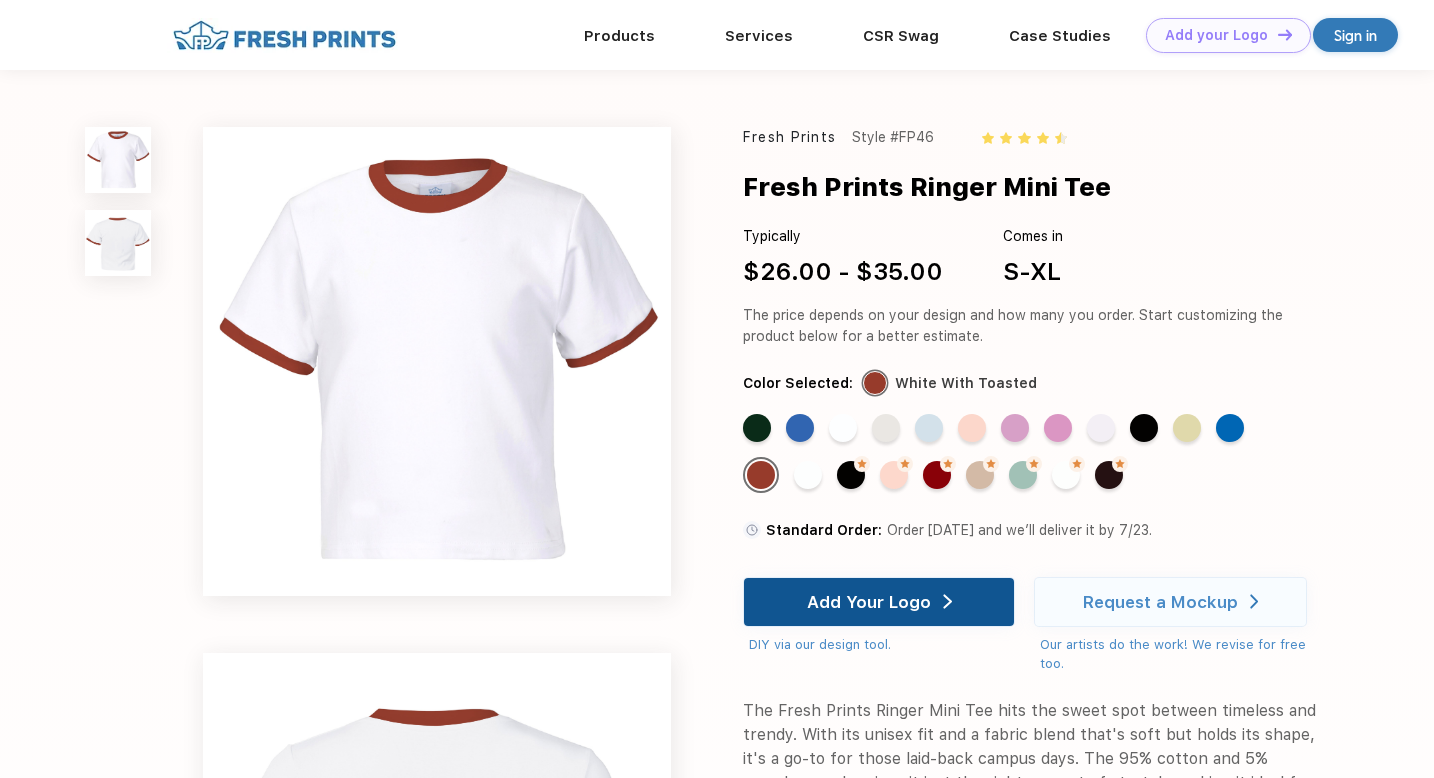 click on "Add Your Logo" at bounding box center [869, 602] 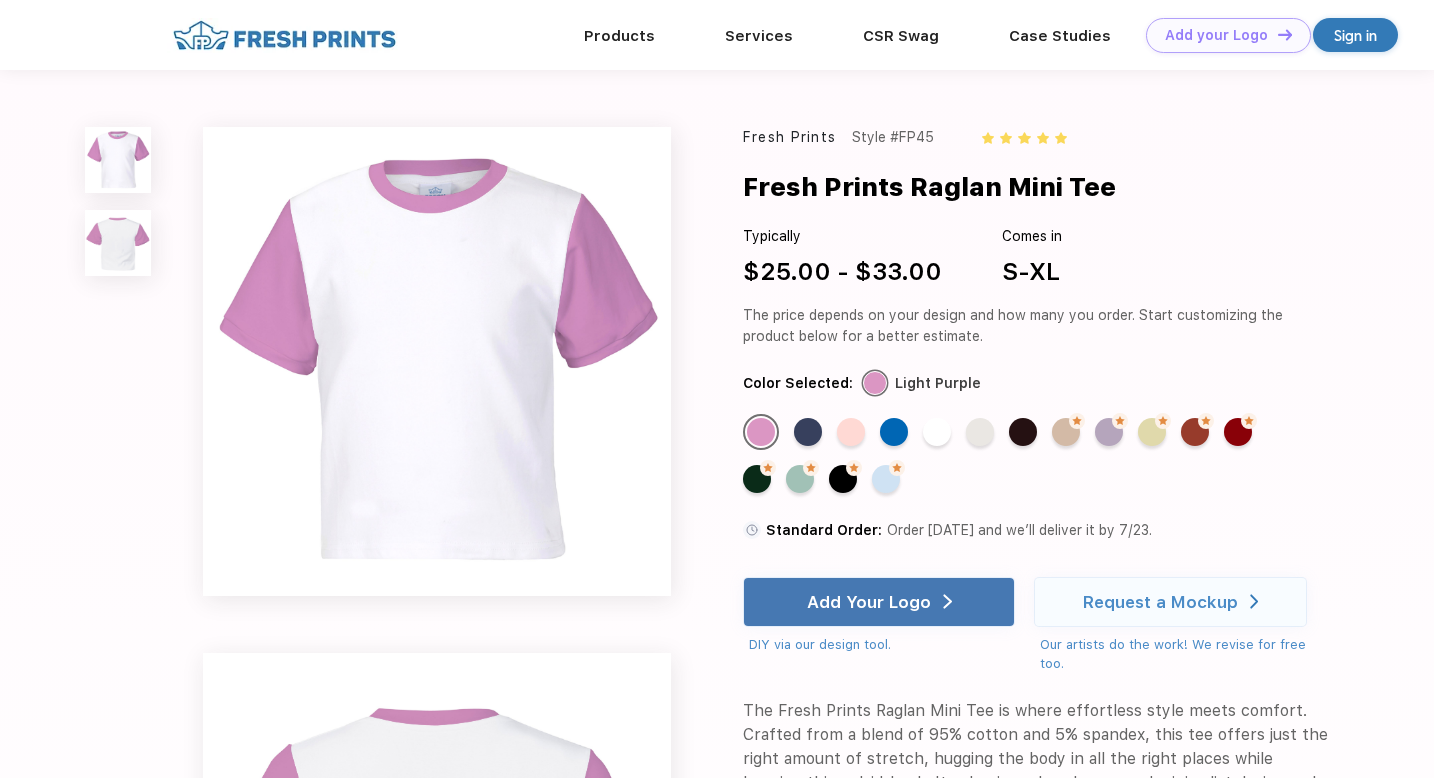 scroll, scrollTop: 0, scrollLeft: 0, axis: both 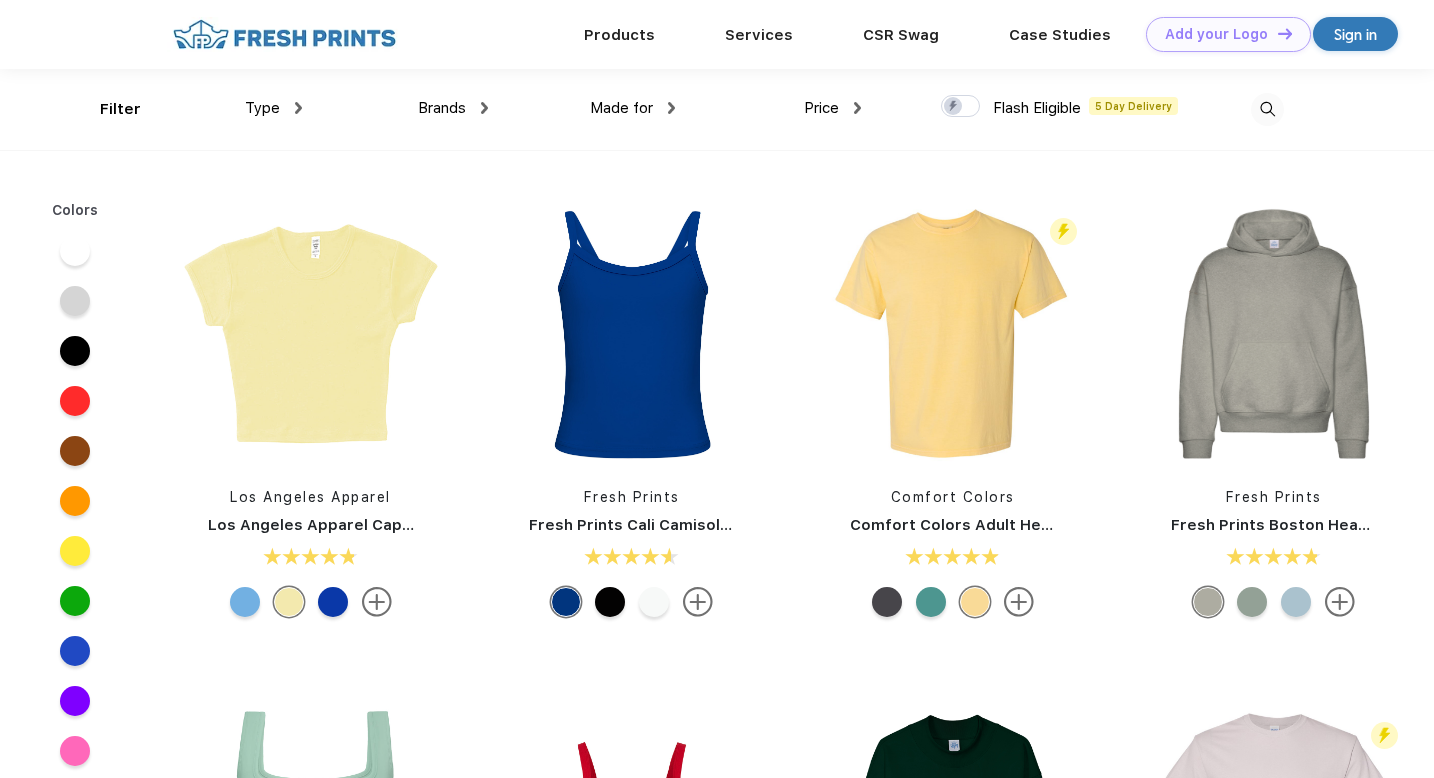 click on "Type" at bounding box center (273, 108) 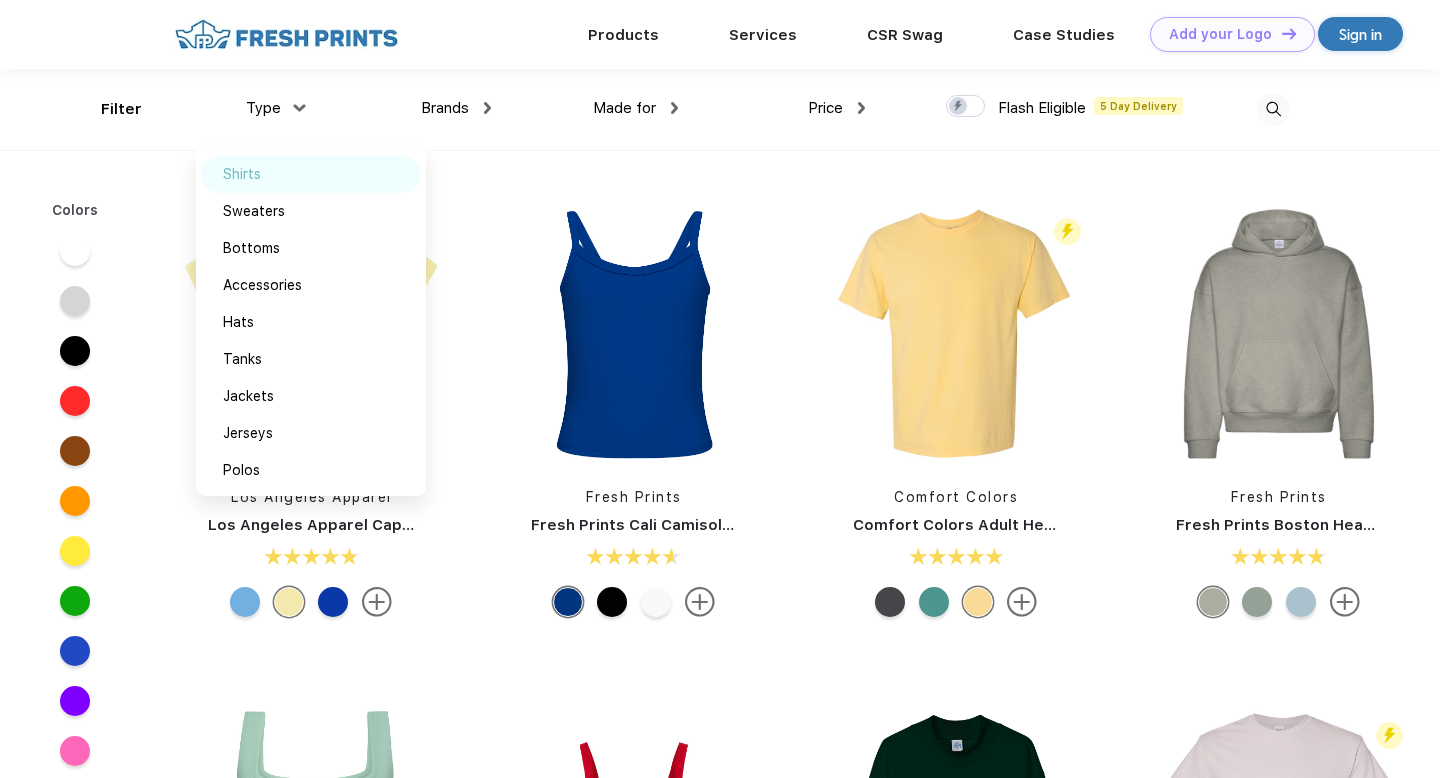 click on "Shirts" at bounding box center [311, 174] 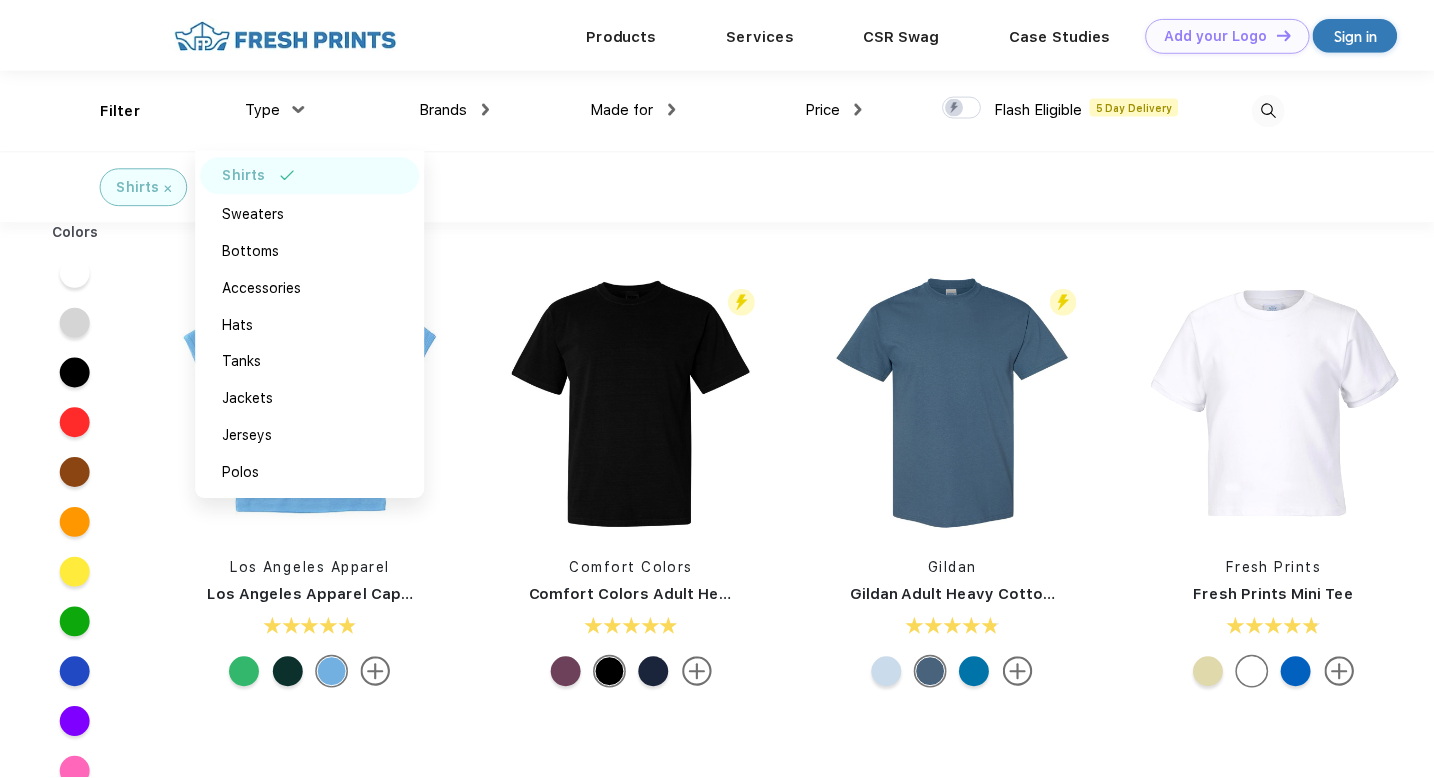 scroll, scrollTop: 0, scrollLeft: 0, axis: both 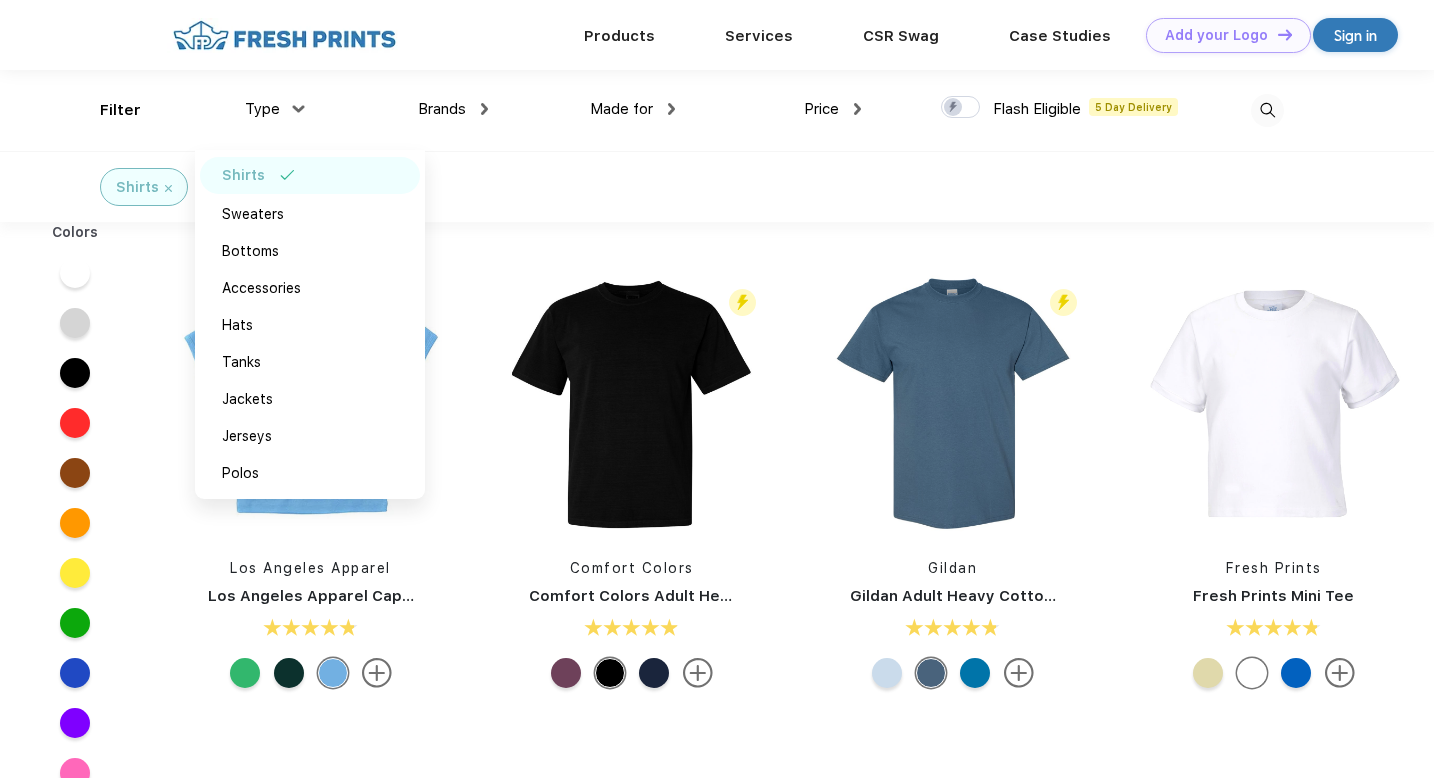 click on "Fresh Prints Mini Tee" at bounding box center (1273, 596) 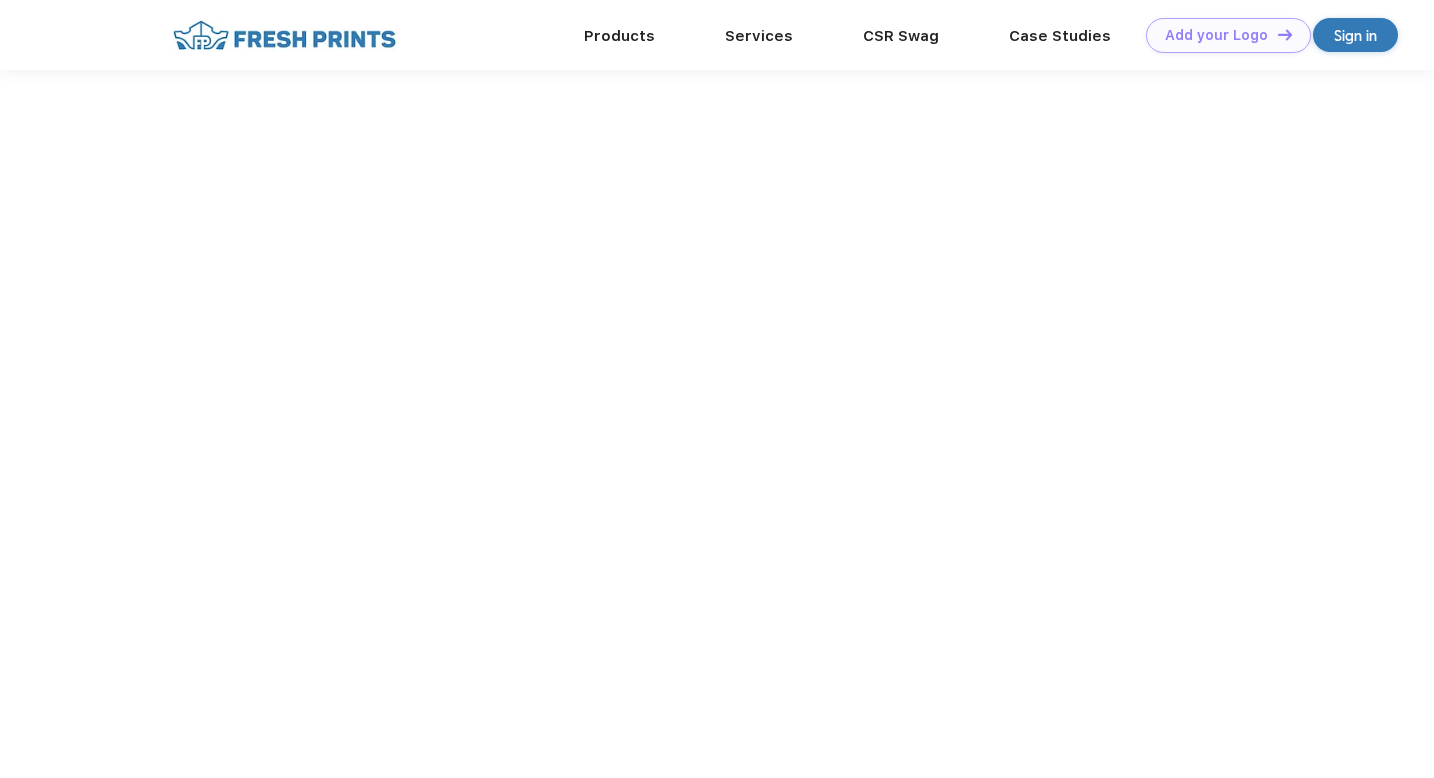scroll, scrollTop: 0, scrollLeft: 0, axis: both 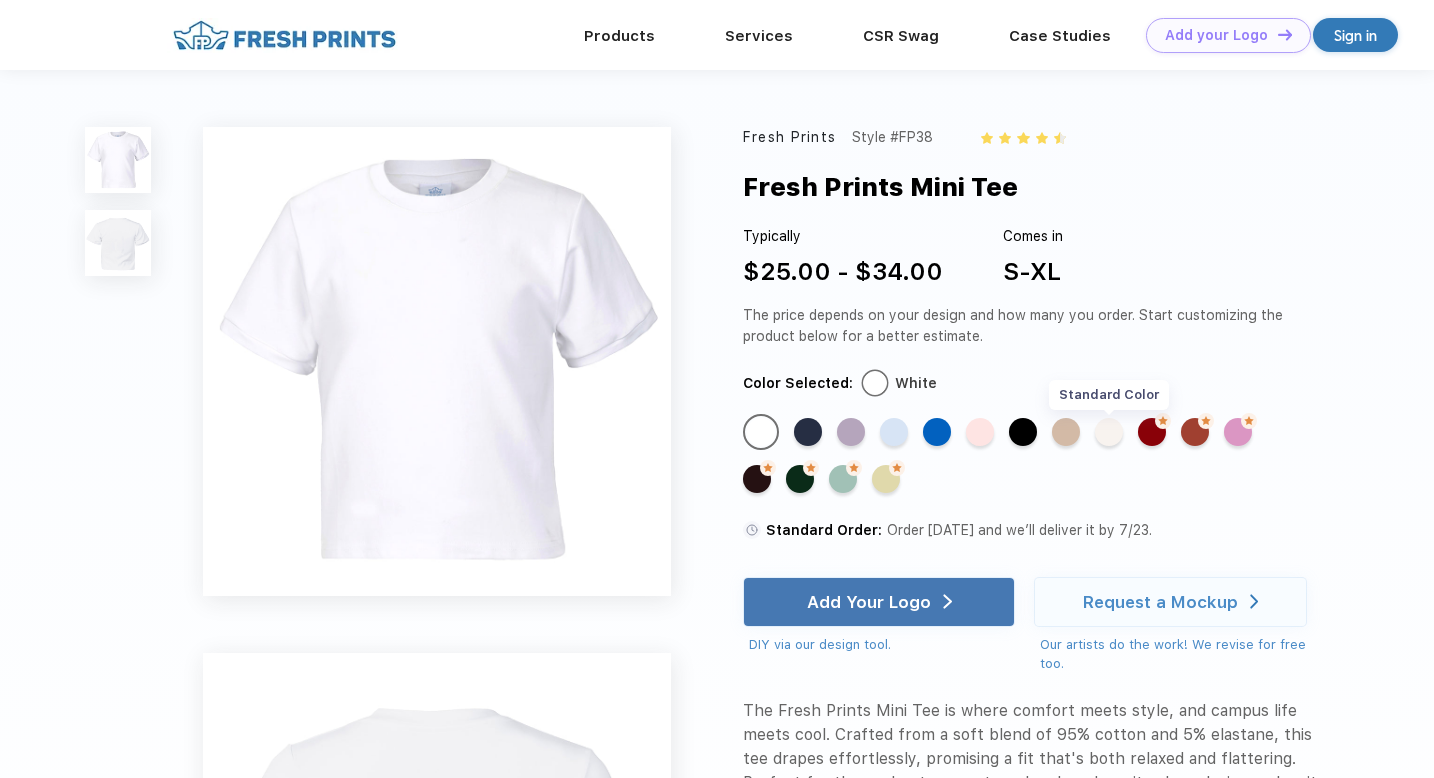 click on "Standard Color" at bounding box center [1109, 432] 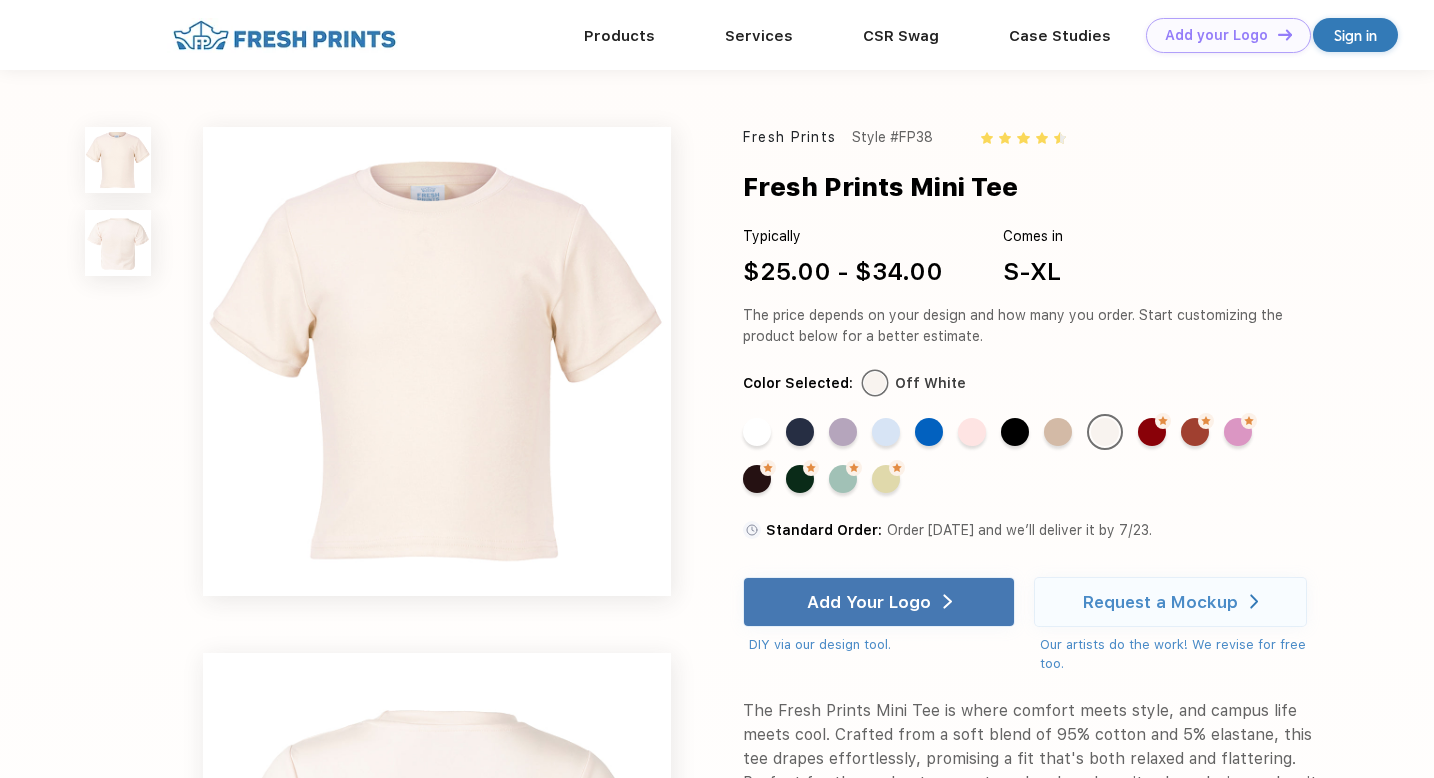click on "Fresh Prints Mini Tee" at bounding box center [1065, 187] 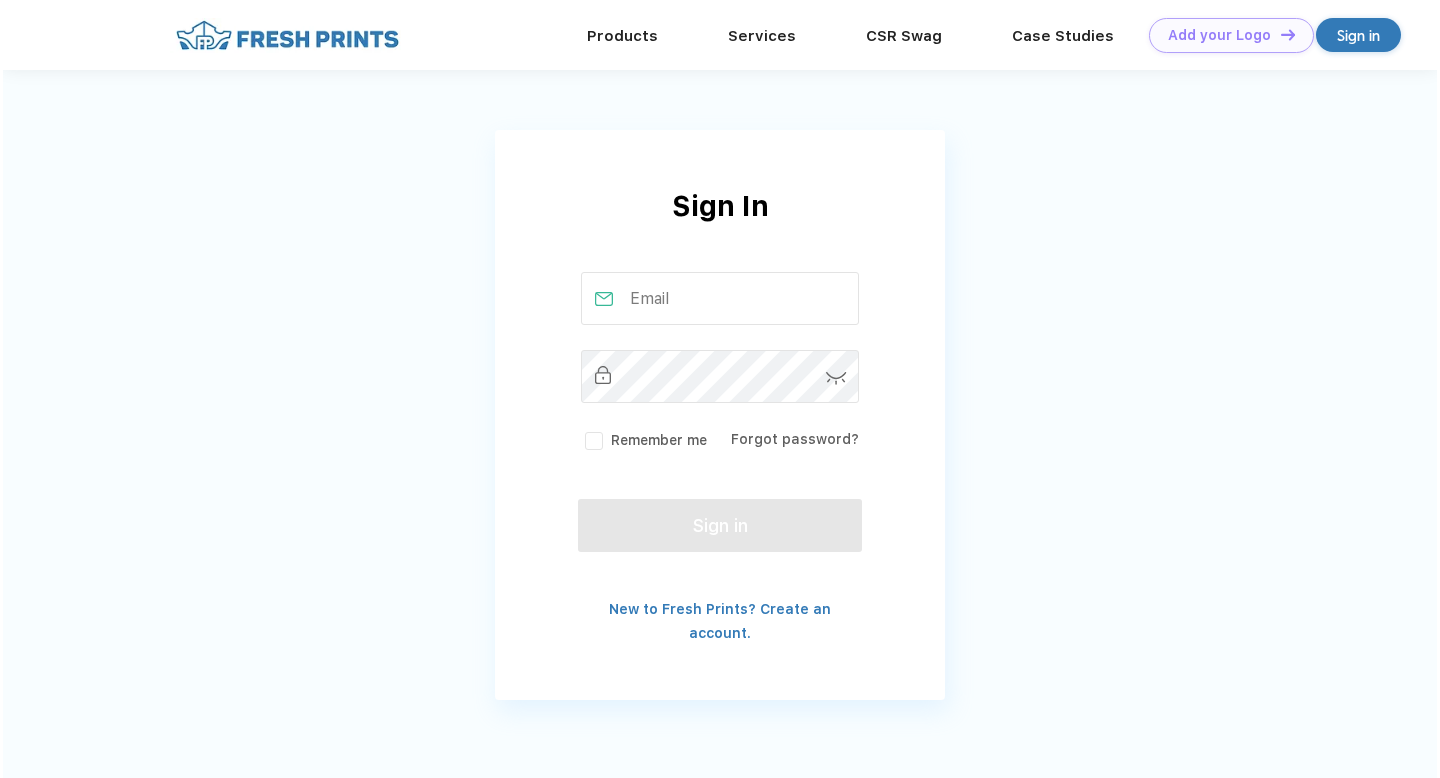 scroll, scrollTop: 0, scrollLeft: 0, axis: both 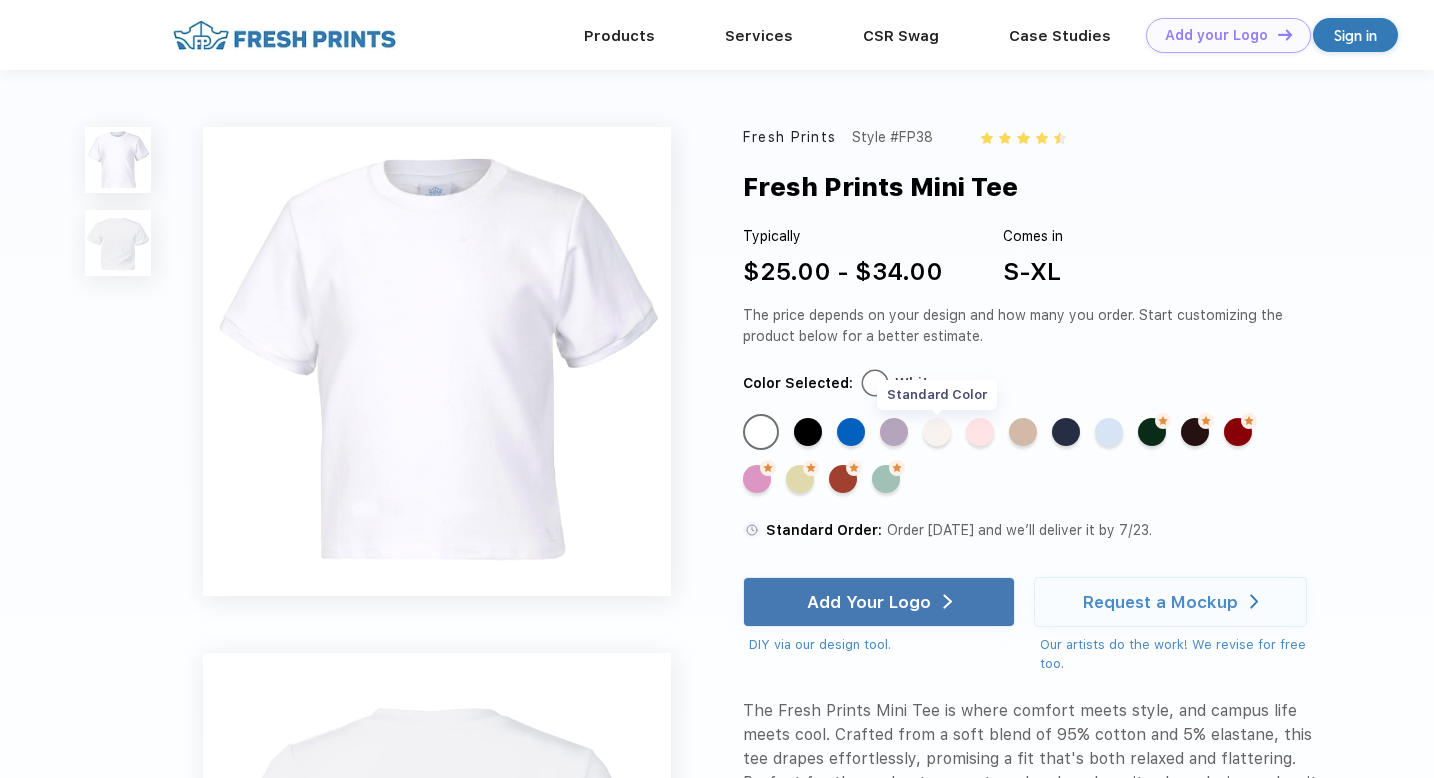click on "Standard Color" at bounding box center [937, 432] 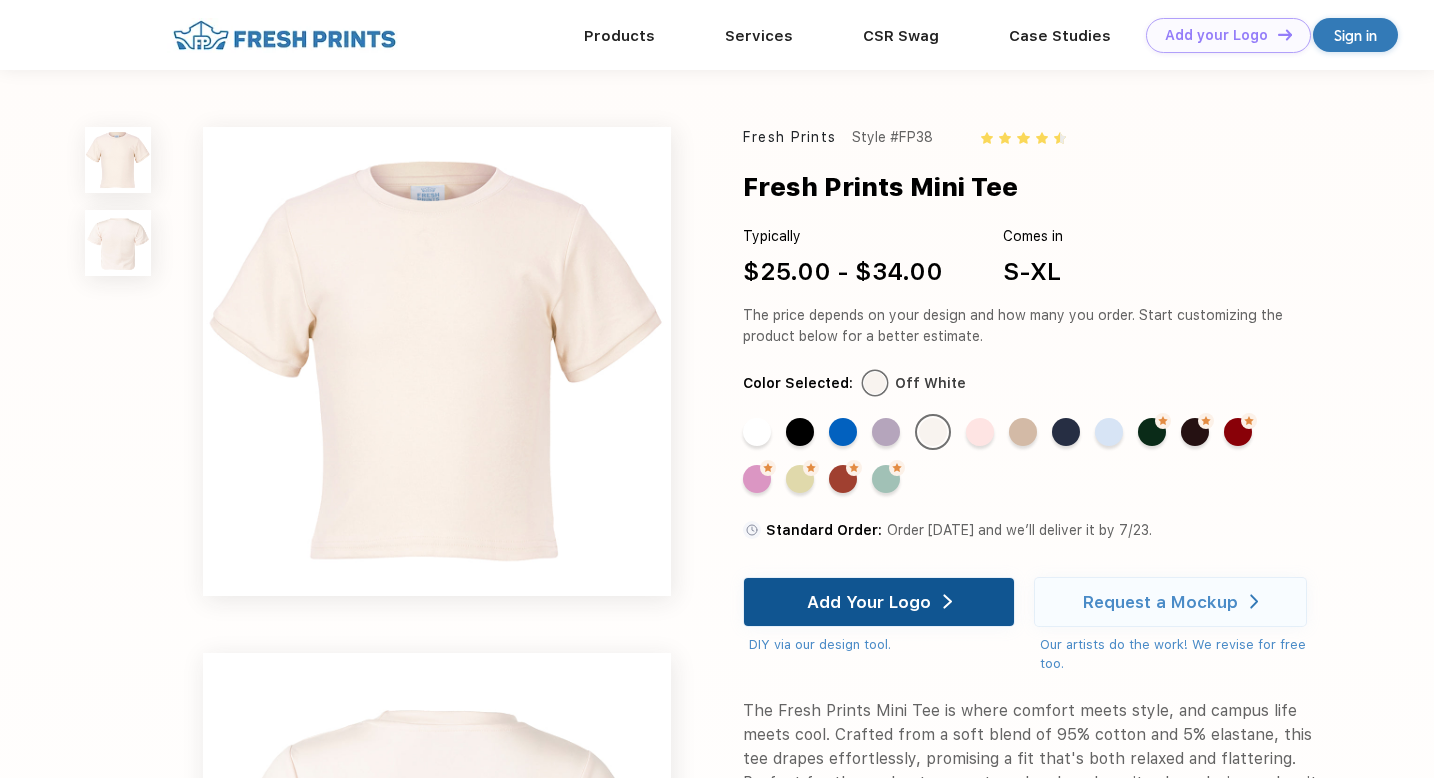 click on "Add Your Logo" at bounding box center [879, 602] 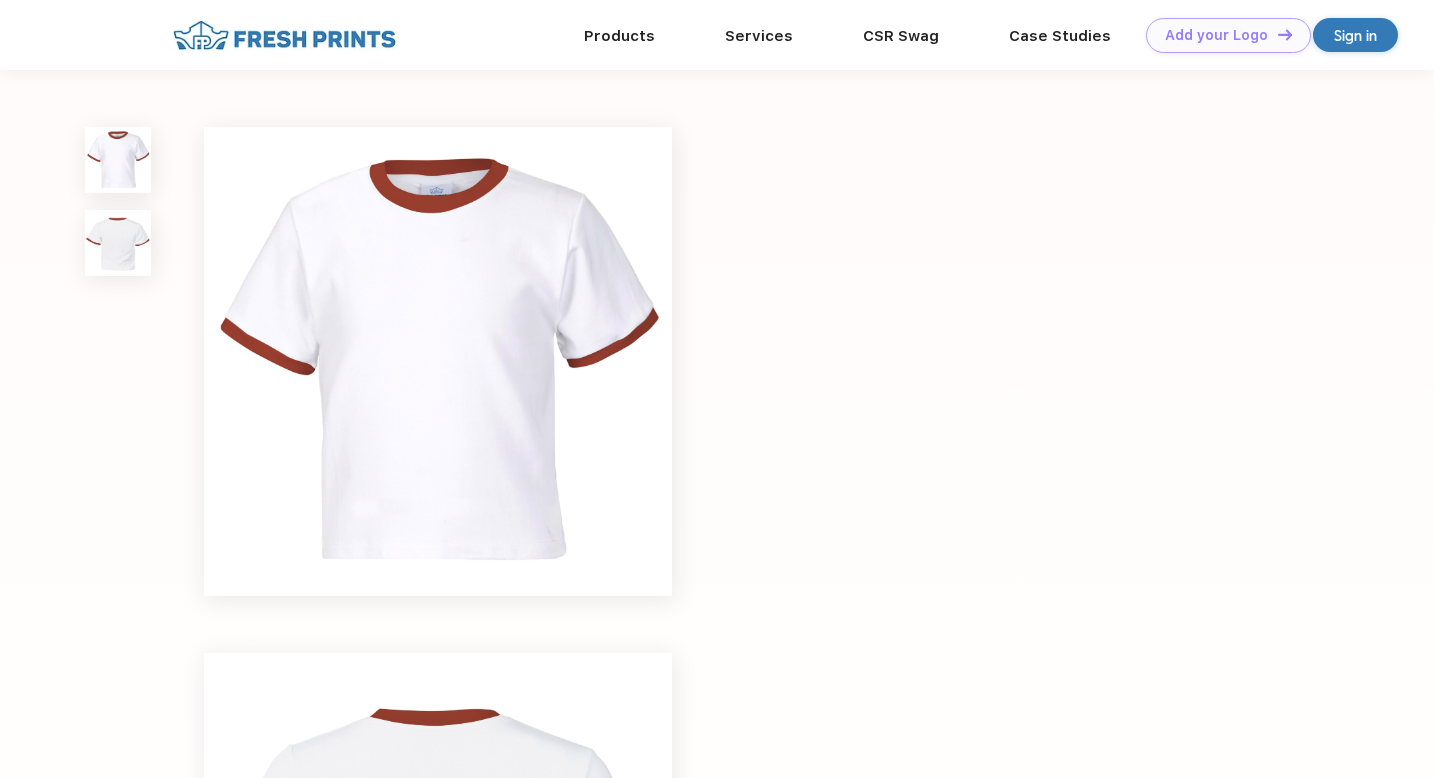 scroll, scrollTop: 0, scrollLeft: 0, axis: both 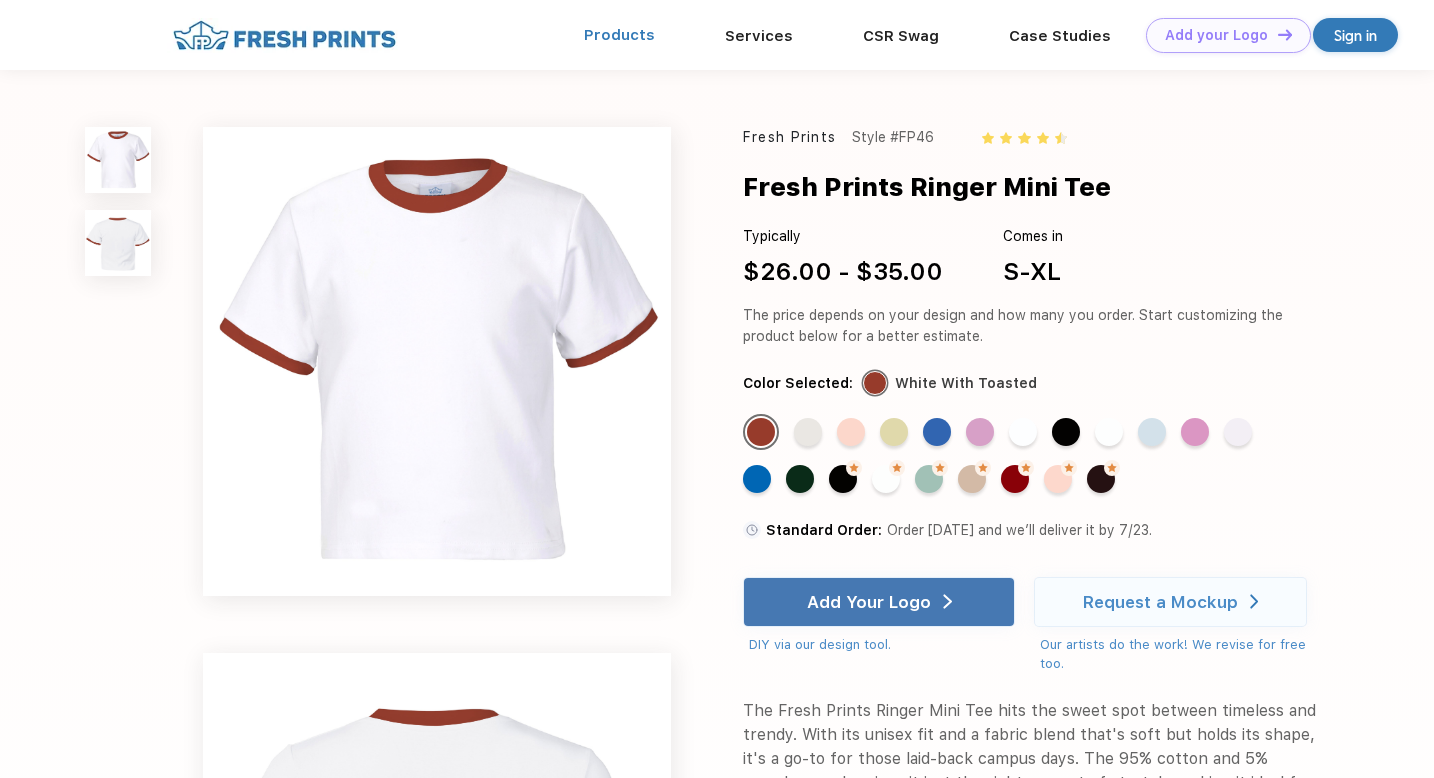 click on "Products" at bounding box center (619, 35) 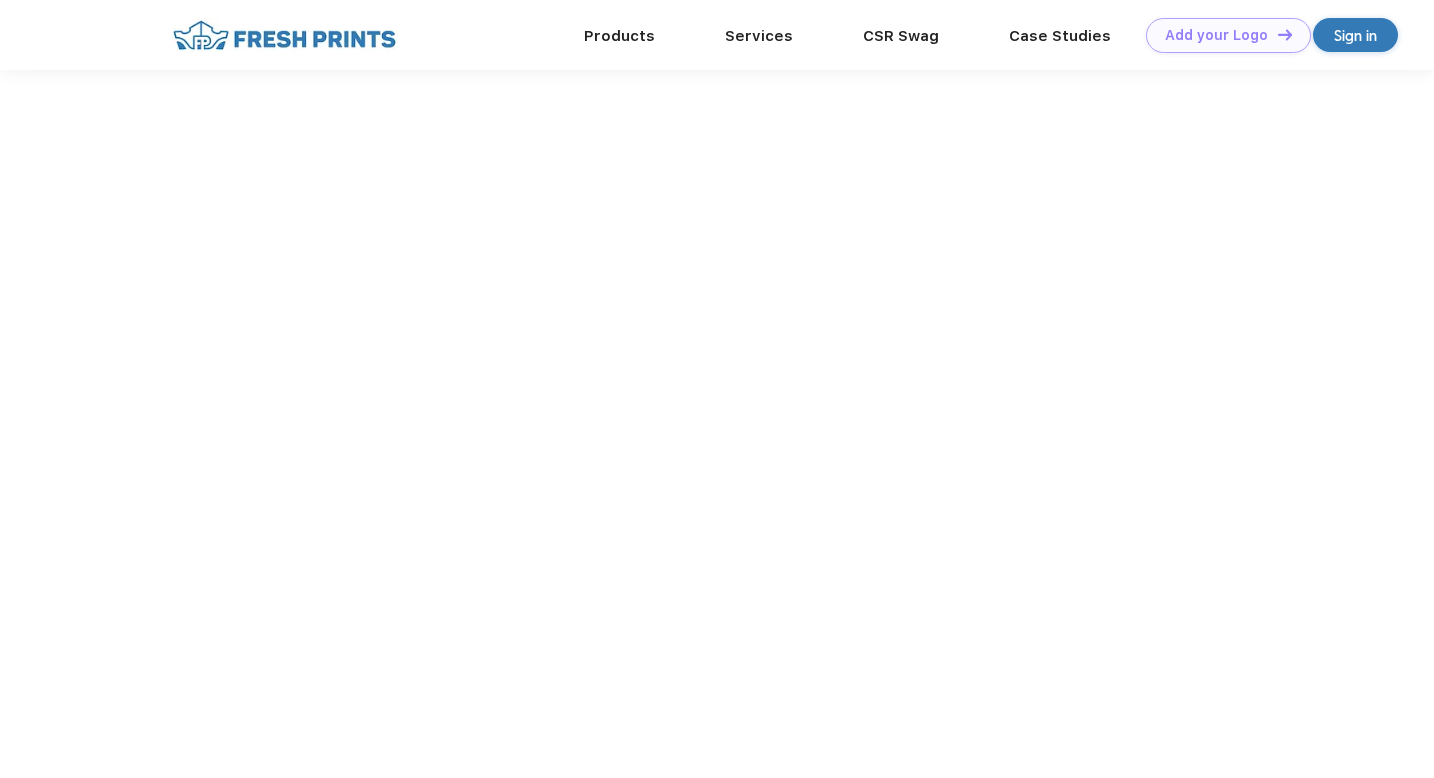 scroll, scrollTop: 0, scrollLeft: 0, axis: both 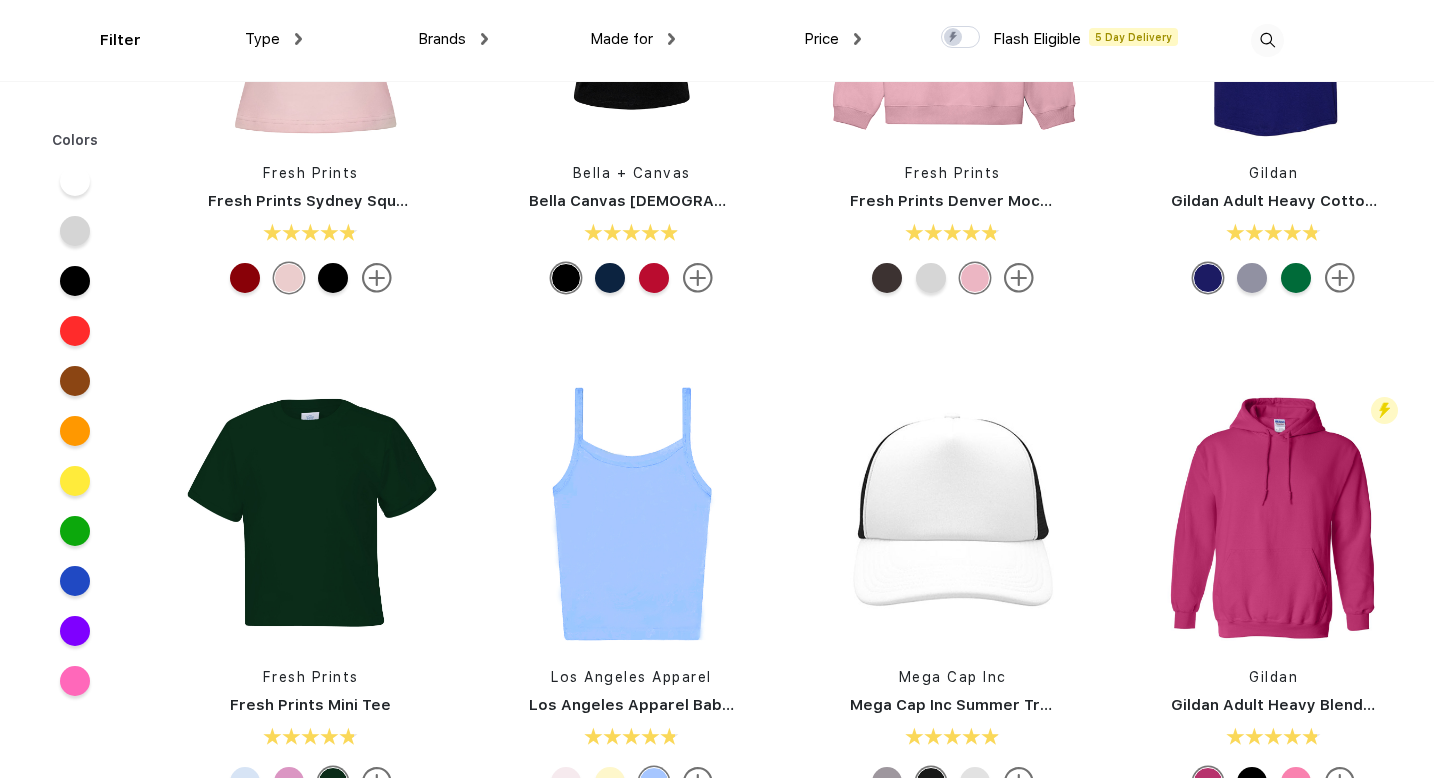 click on "Type" at bounding box center [262, 39] 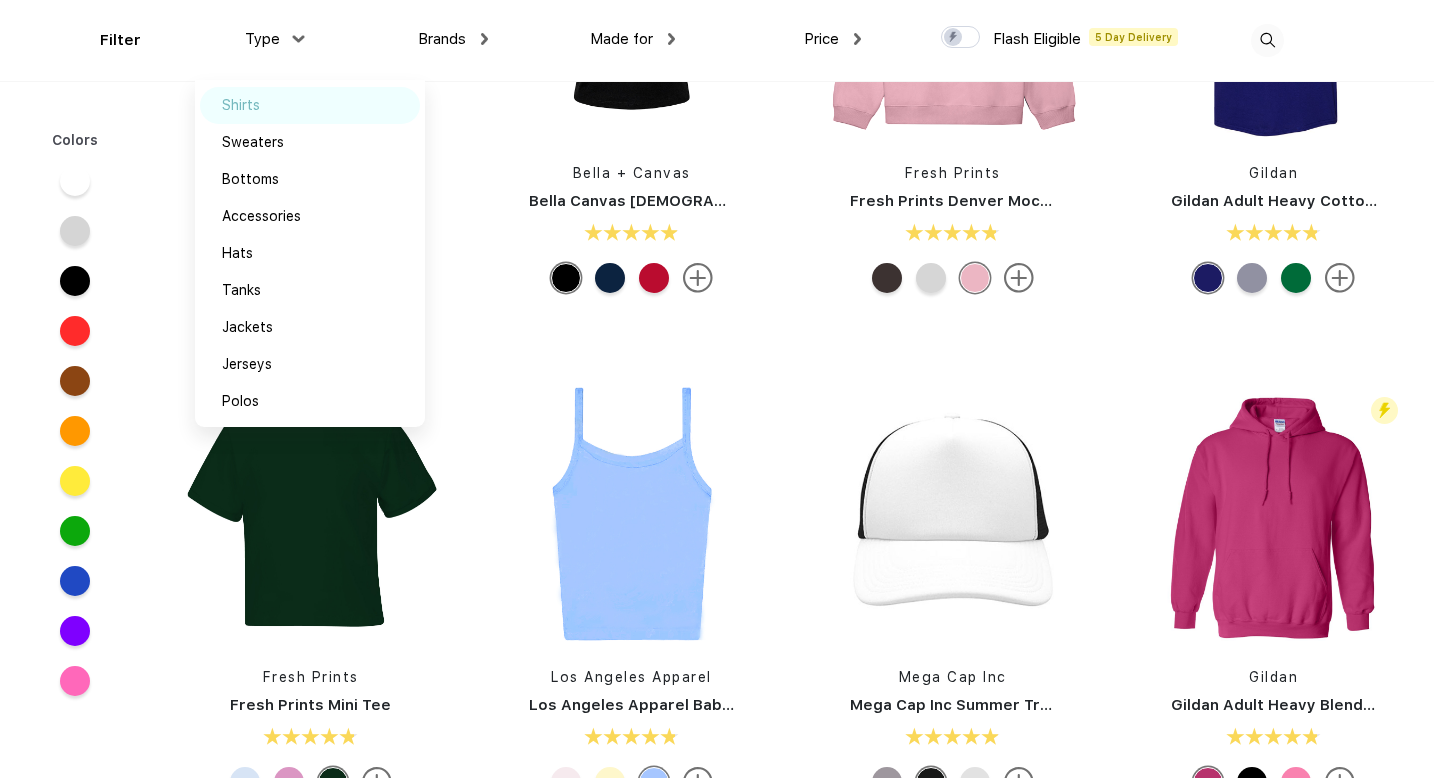 click at bounding box center [282, 105] 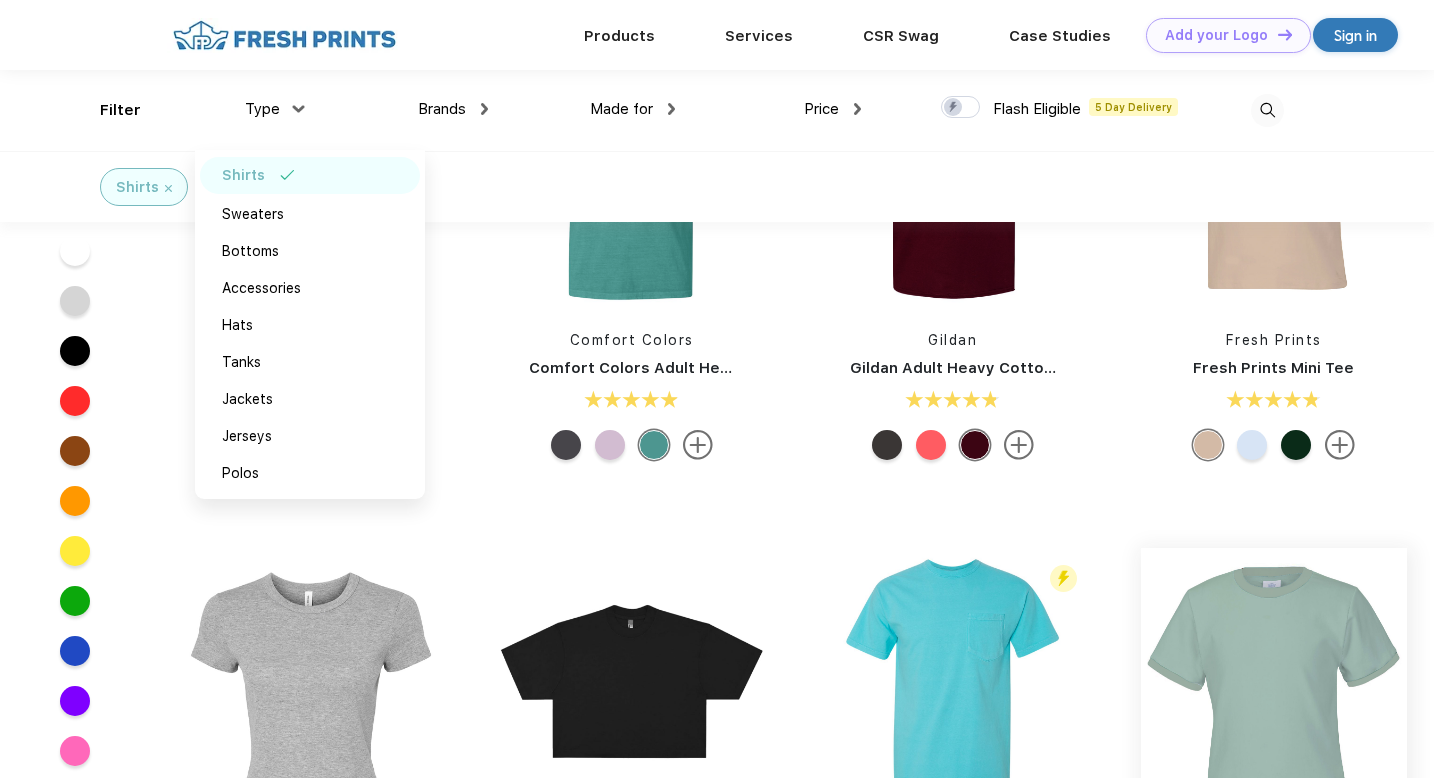scroll, scrollTop: 0, scrollLeft: 0, axis: both 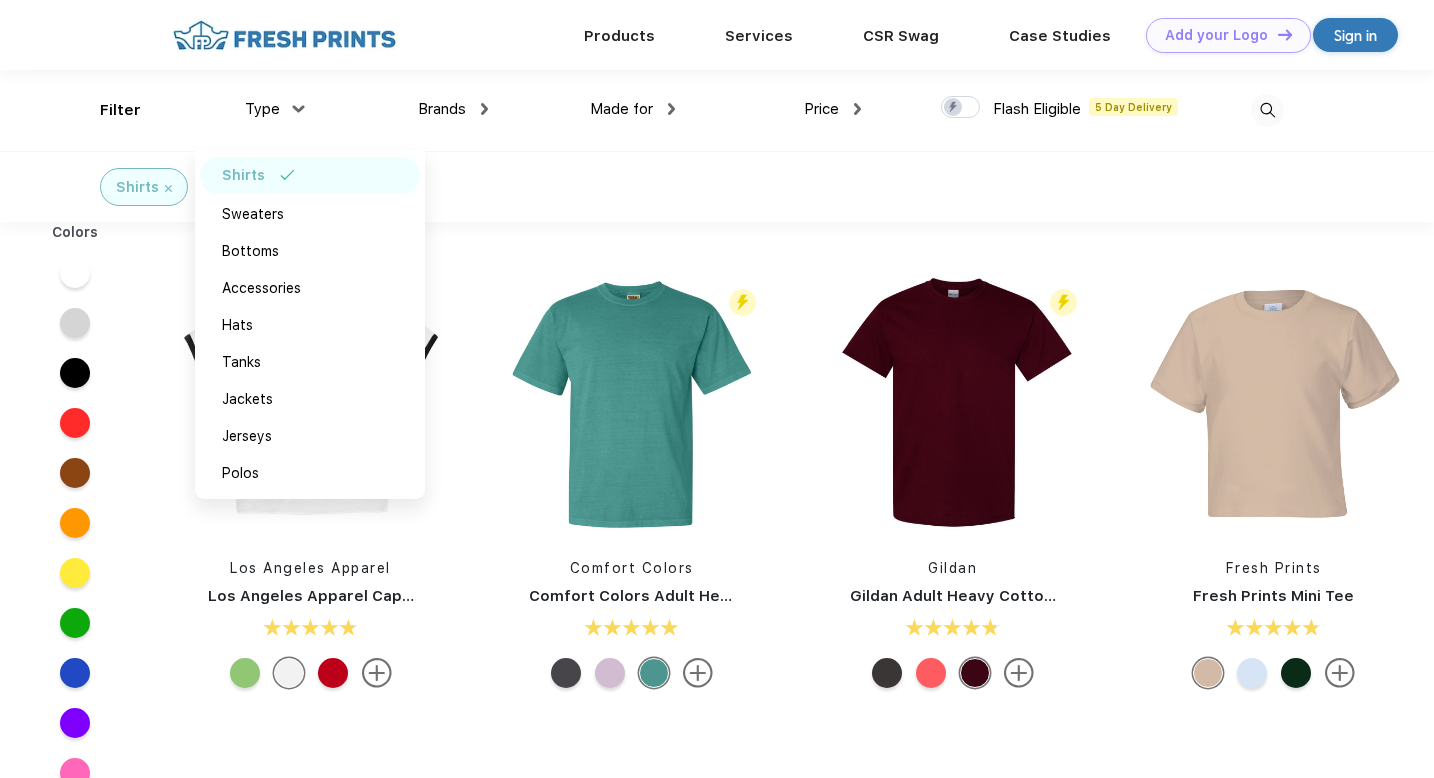 click on "Shirts" at bounding box center [717, 186] 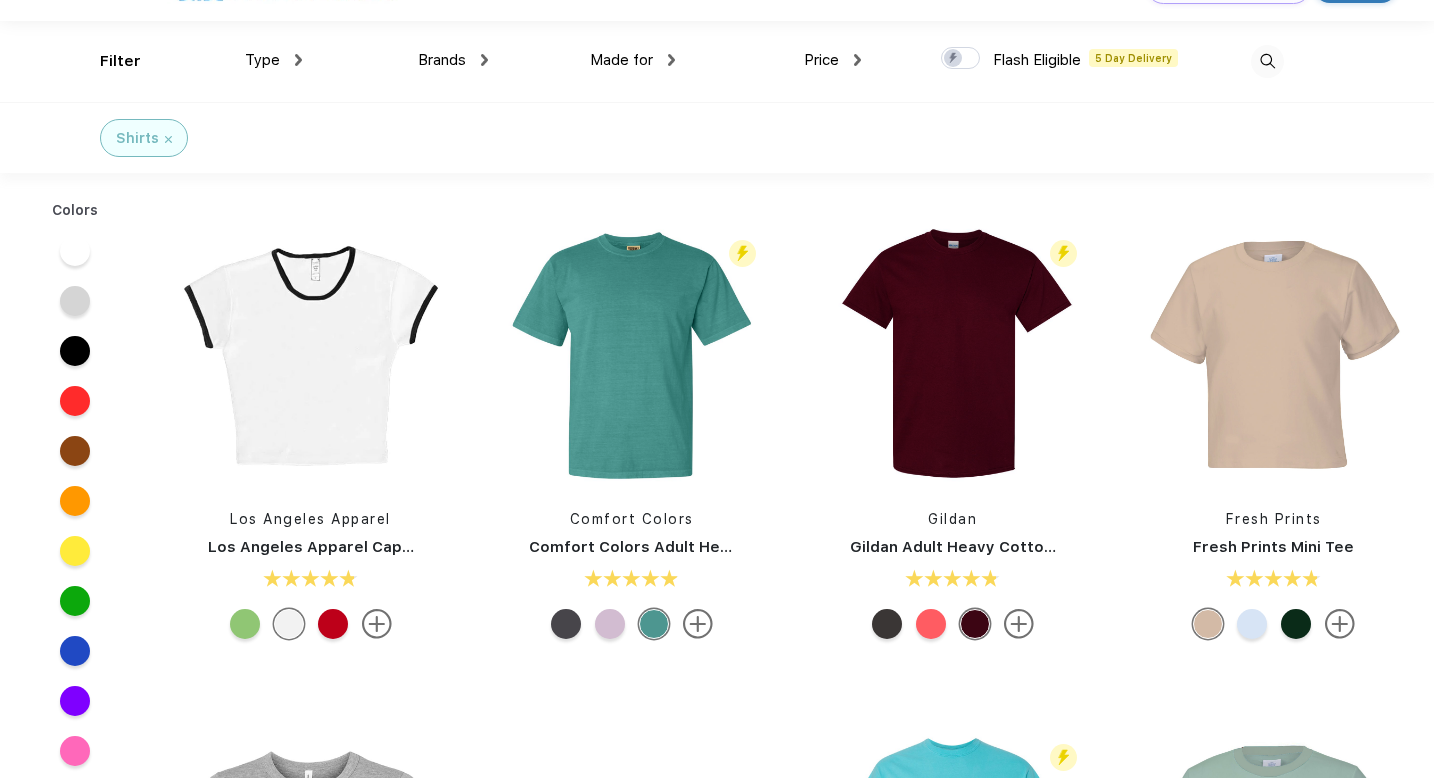 scroll, scrollTop: 53, scrollLeft: 0, axis: vertical 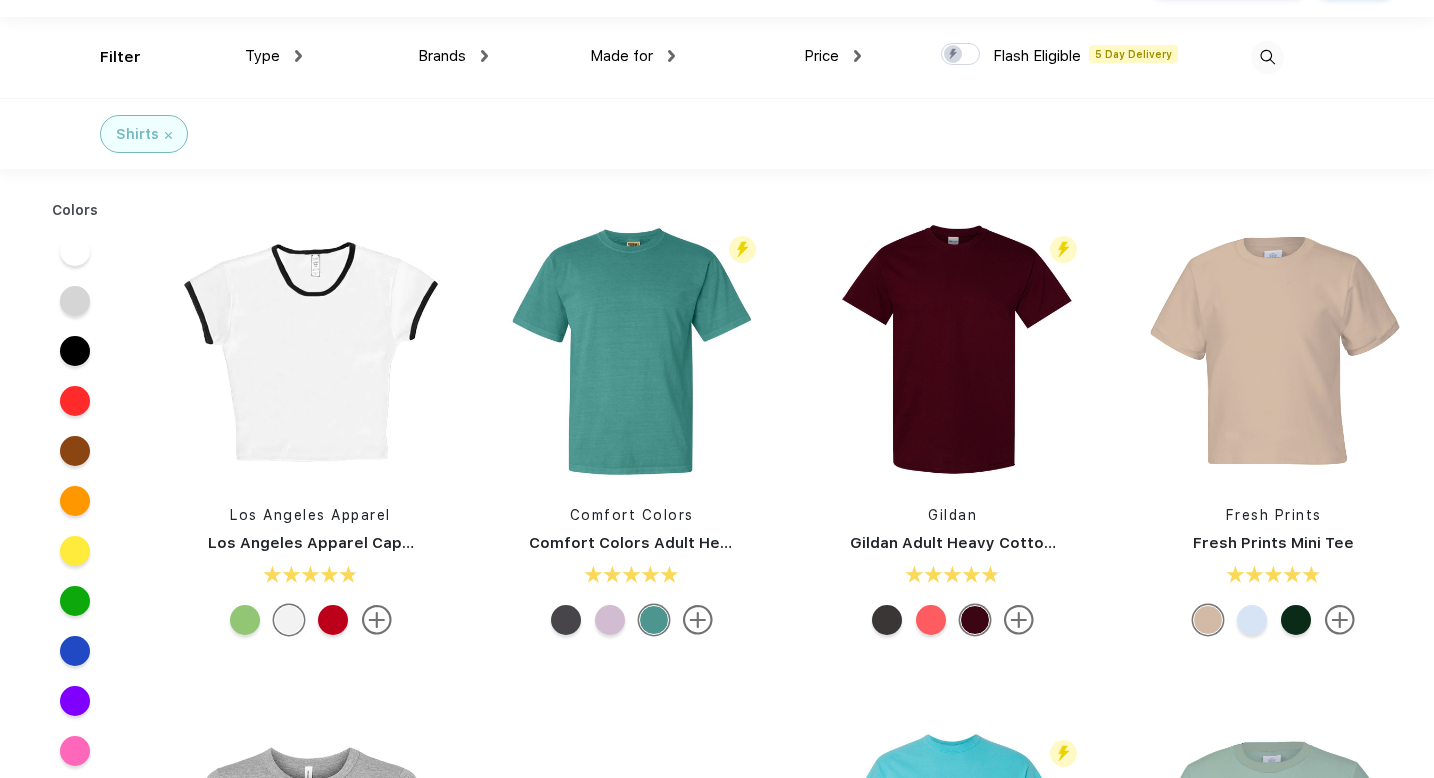click at bounding box center [1019, 620] 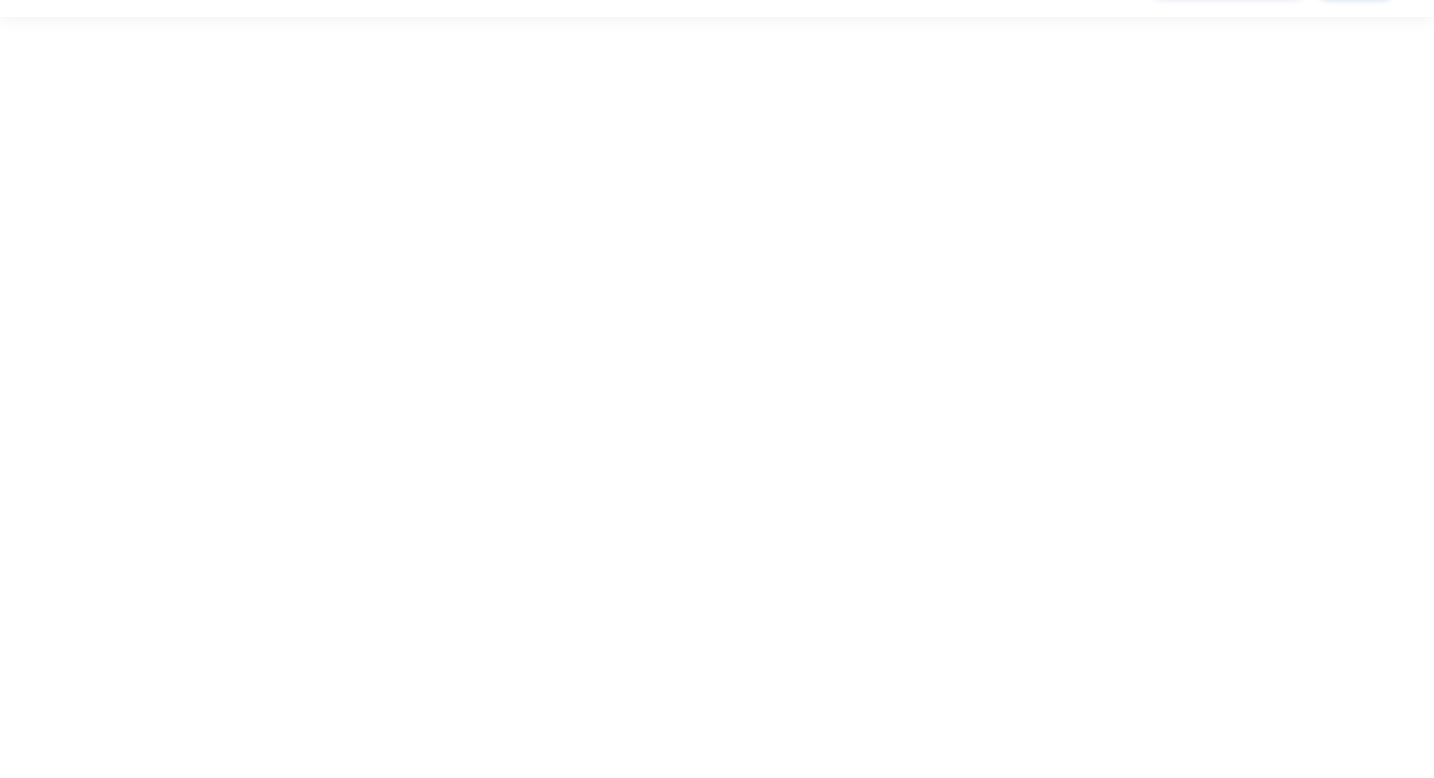 scroll, scrollTop: 0, scrollLeft: 0, axis: both 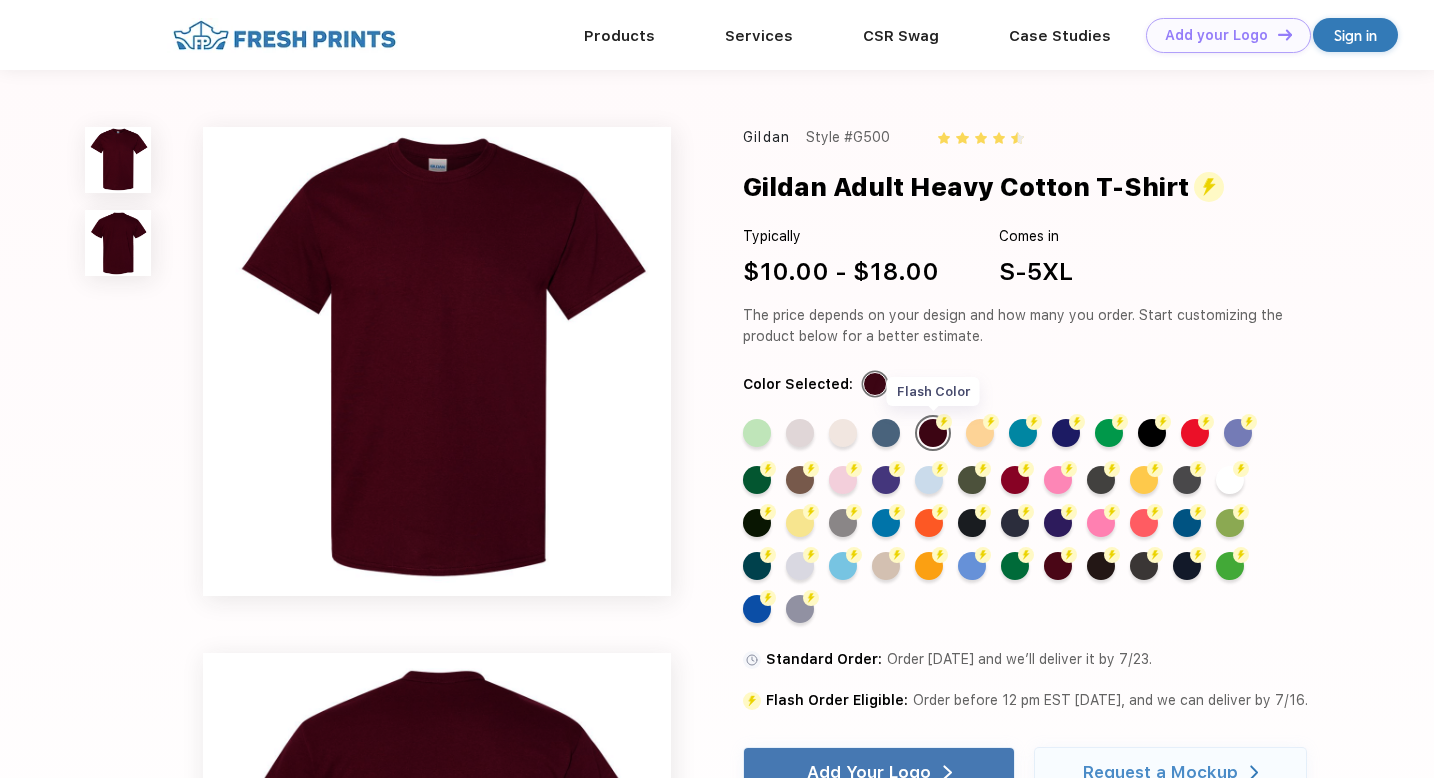 click on "Flash Color" at bounding box center (933, 433) 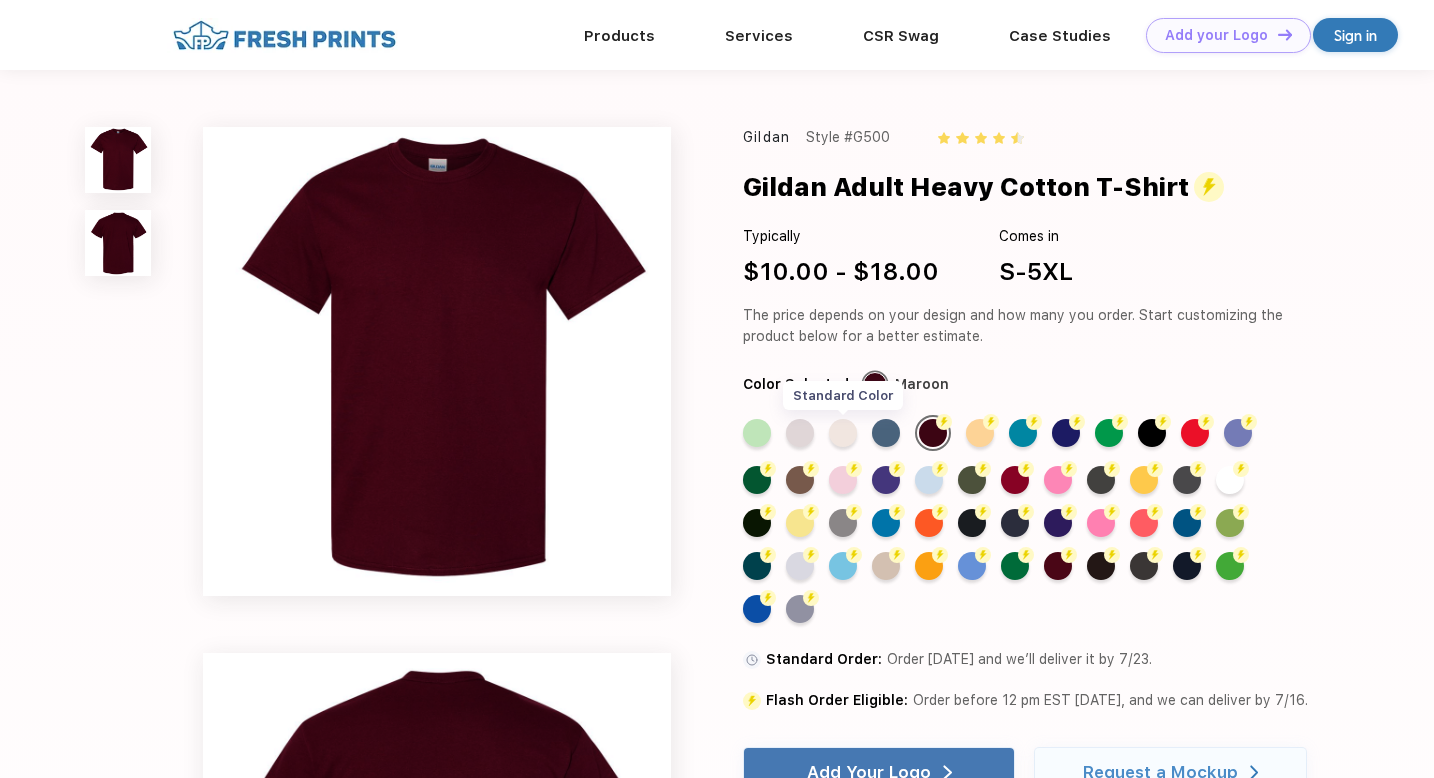 click on "Standard Color" at bounding box center [843, 433] 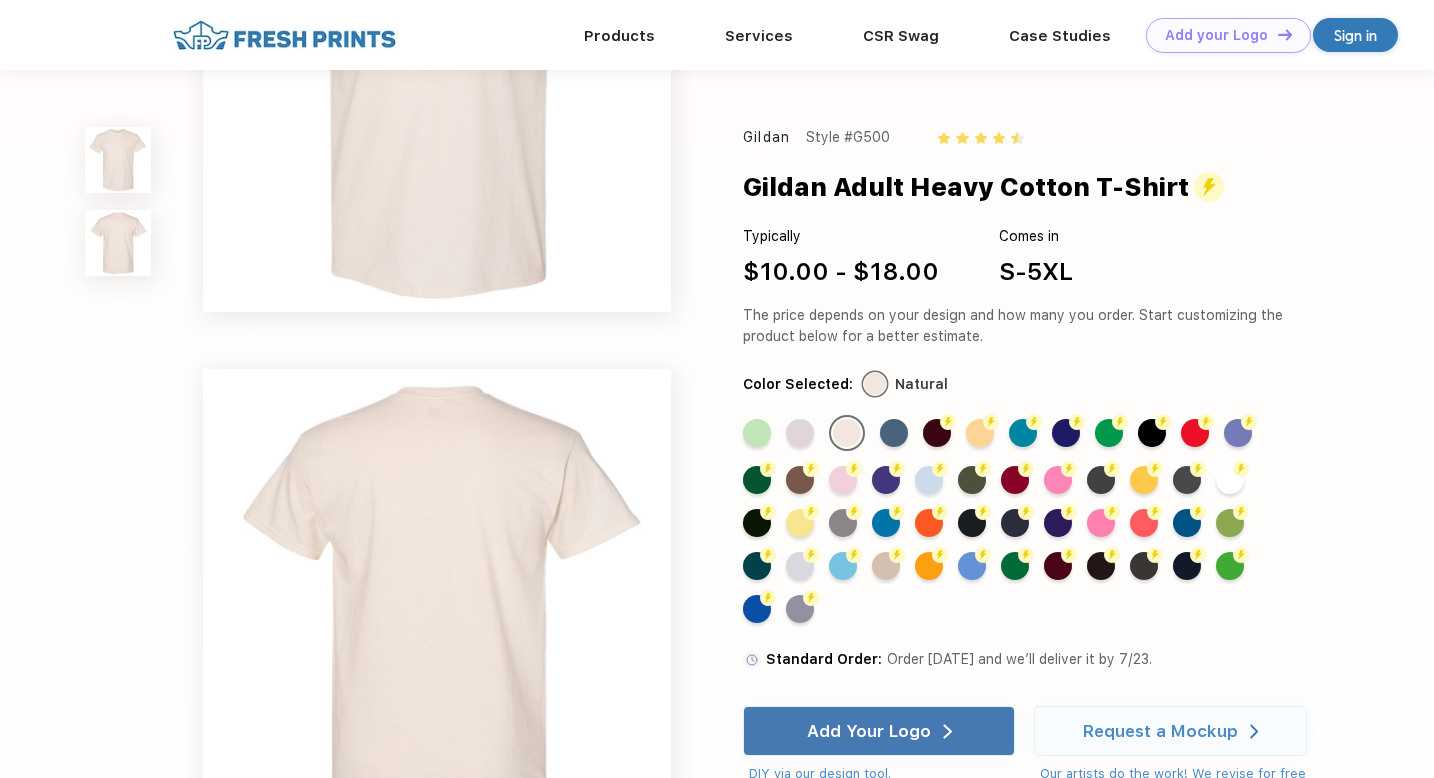 scroll, scrollTop: 0, scrollLeft: 0, axis: both 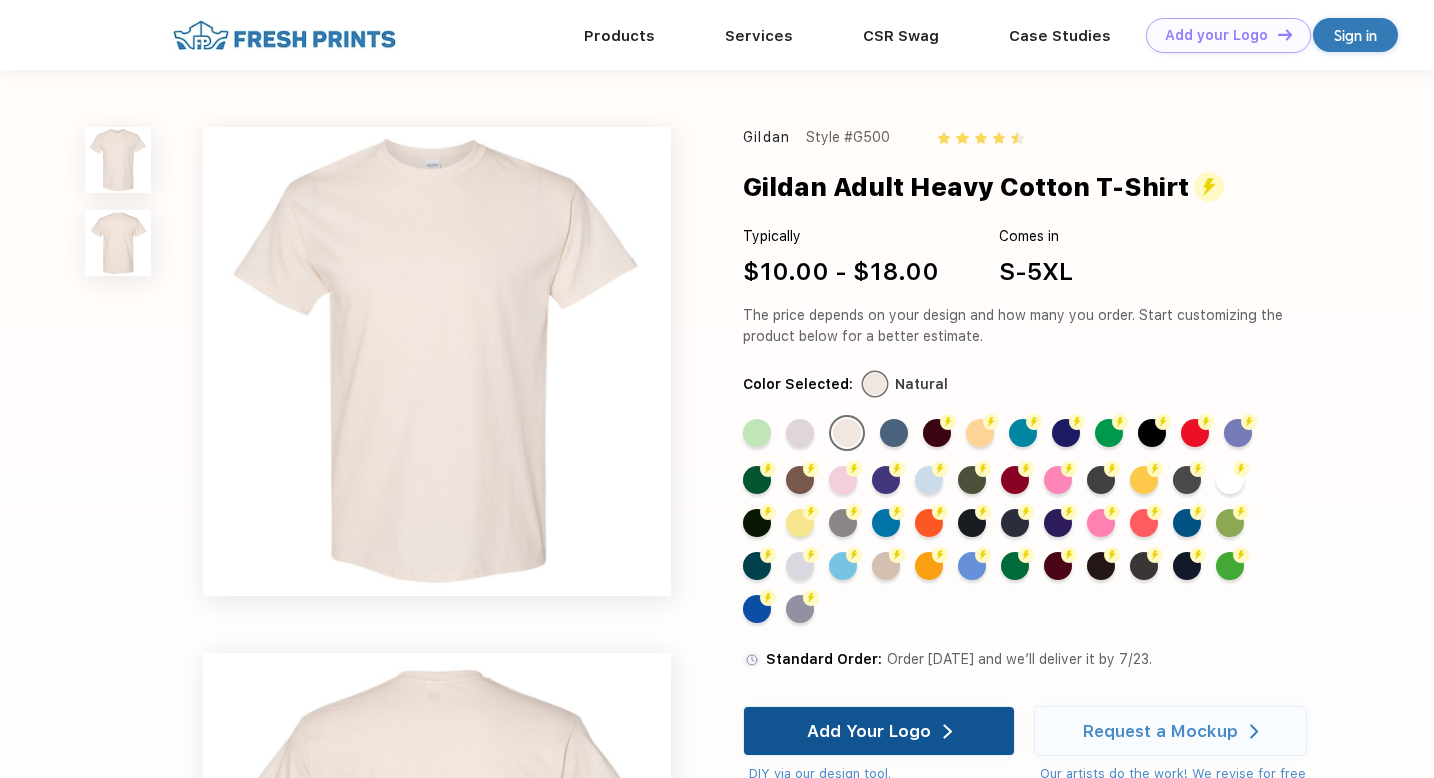 click on "Add Your Logo" at bounding box center (869, 731) 